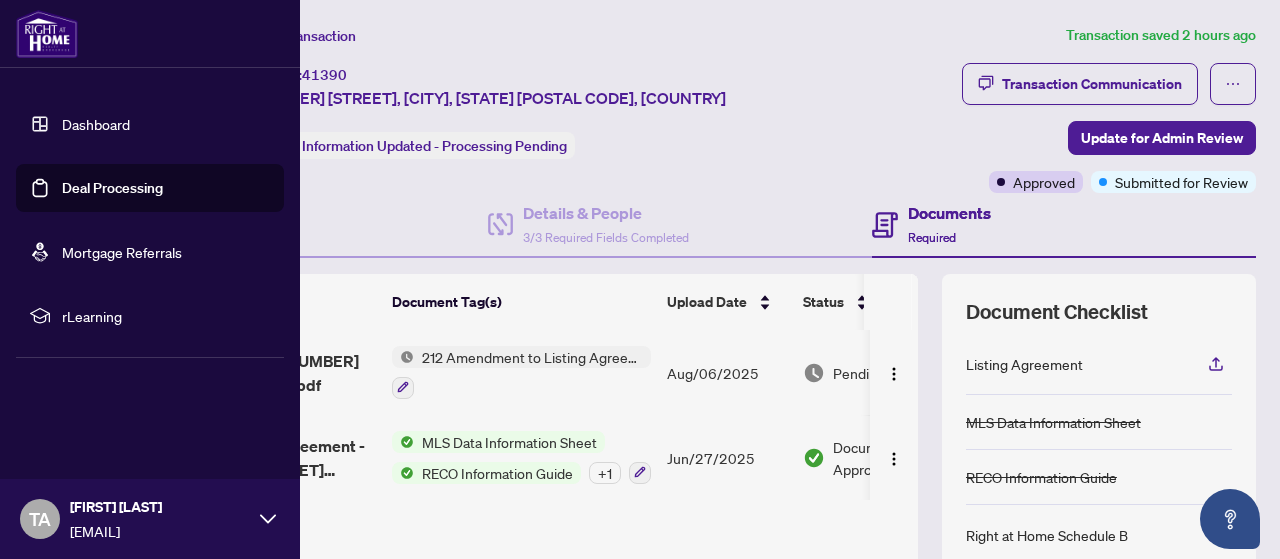 scroll, scrollTop: 0, scrollLeft: 0, axis: both 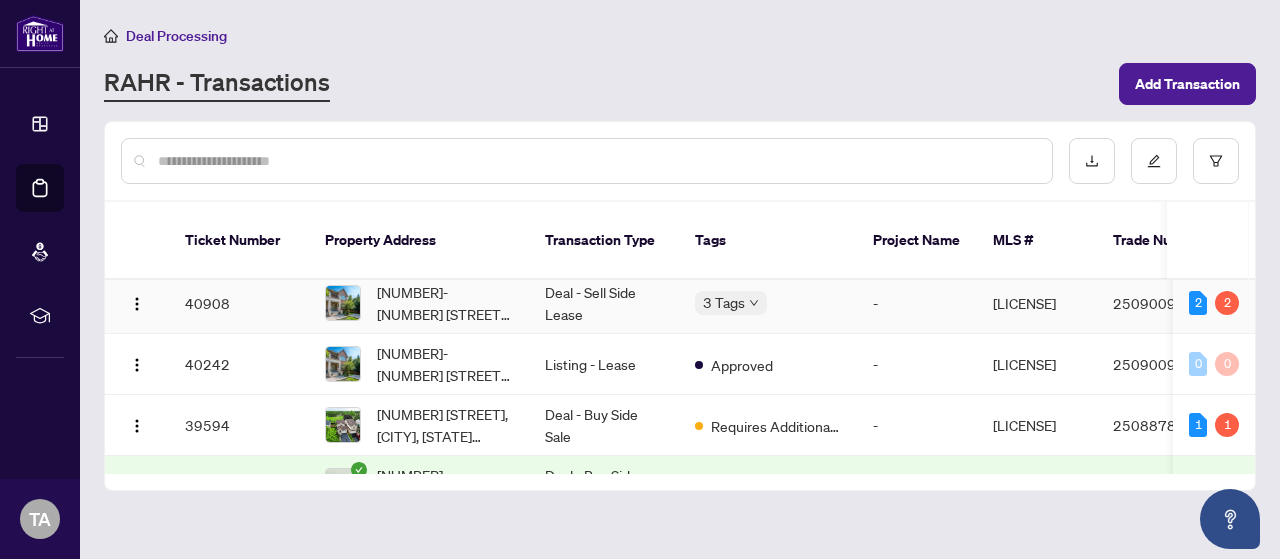click on "Deal - Sell Side Lease" at bounding box center (604, 303) 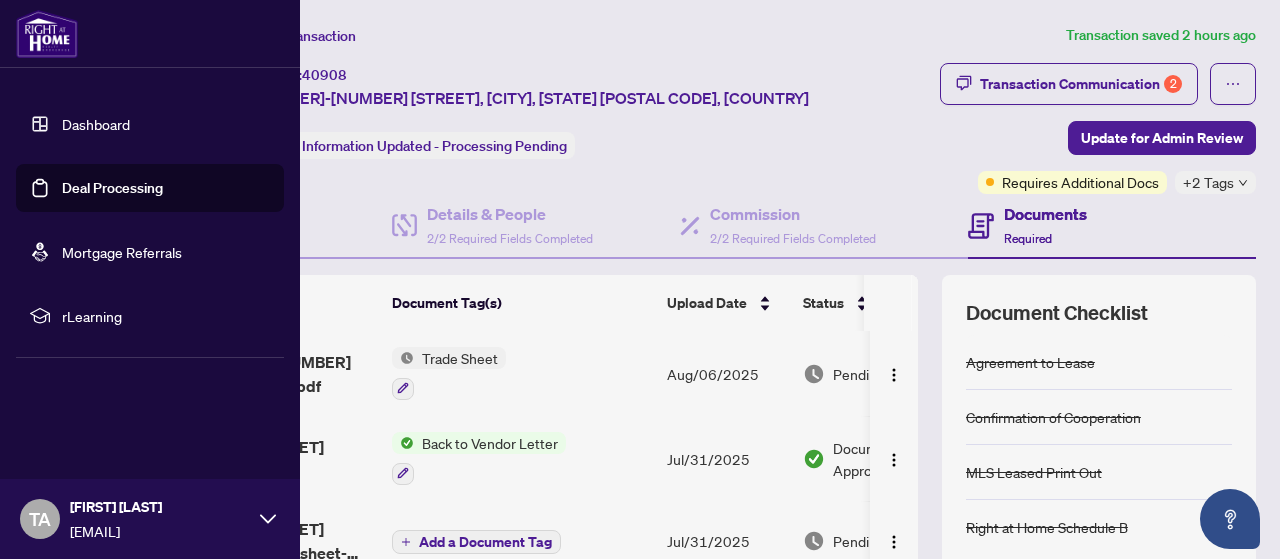 click on "Deal Processing" at bounding box center [112, 188] 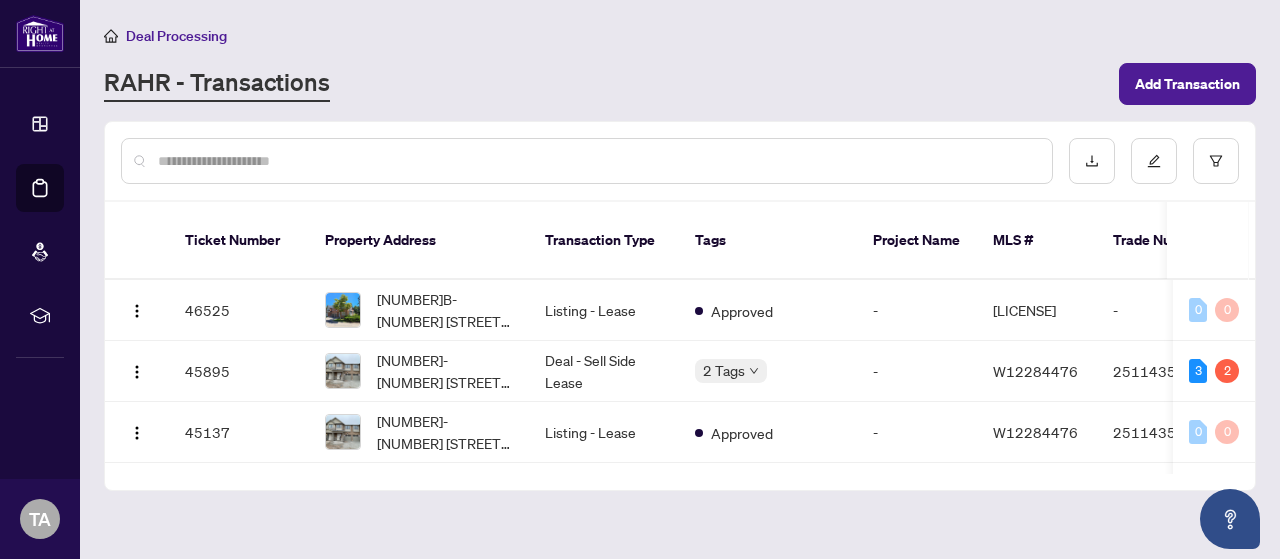 click at bounding box center [597, 161] 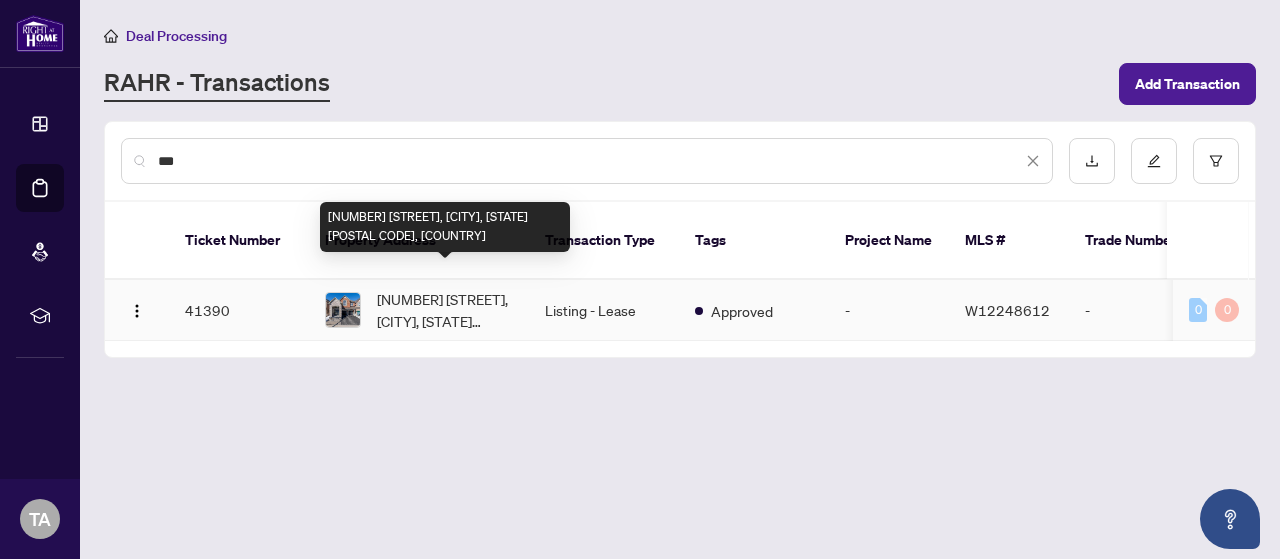 type on "***" 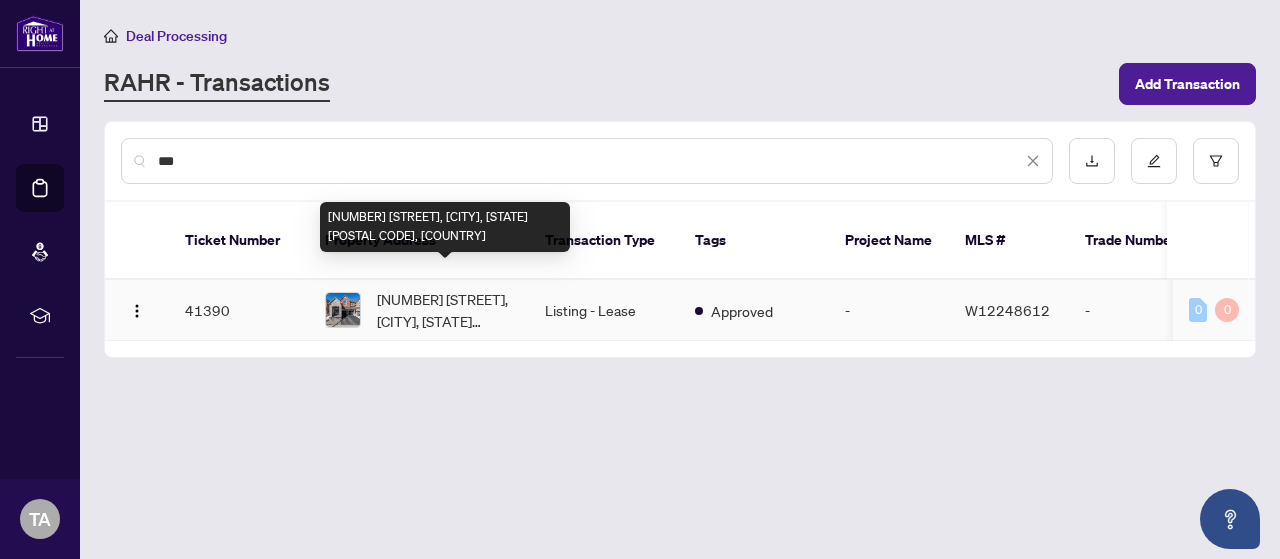 click on "[NUMBER] [STREET], [CITY], [STATE] [POSTAL CODE], [COUNTRY]" at bounding box center (445, 310) 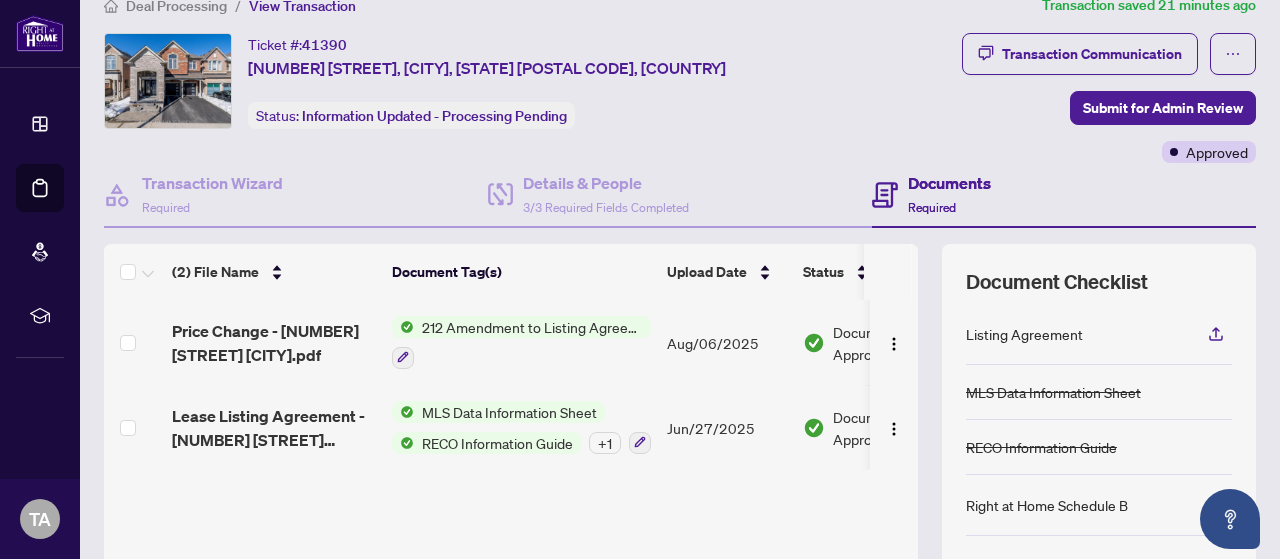scroll, scrollTop: 0, scrollLeft: 0, axis: both 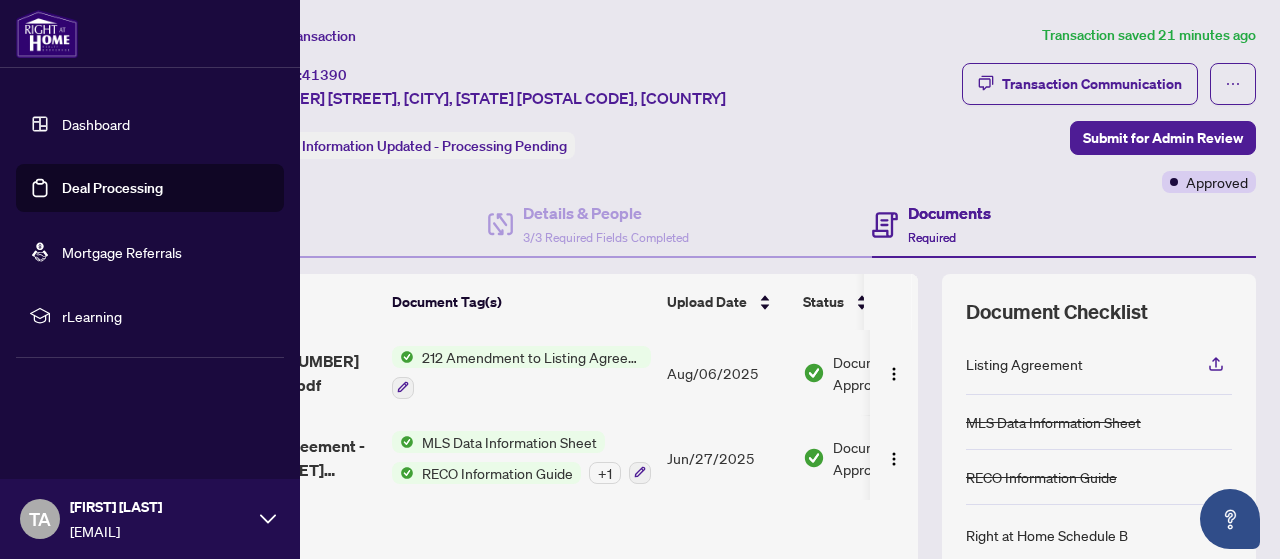 click on "Deal Processing" at bounding box center [112, 188] 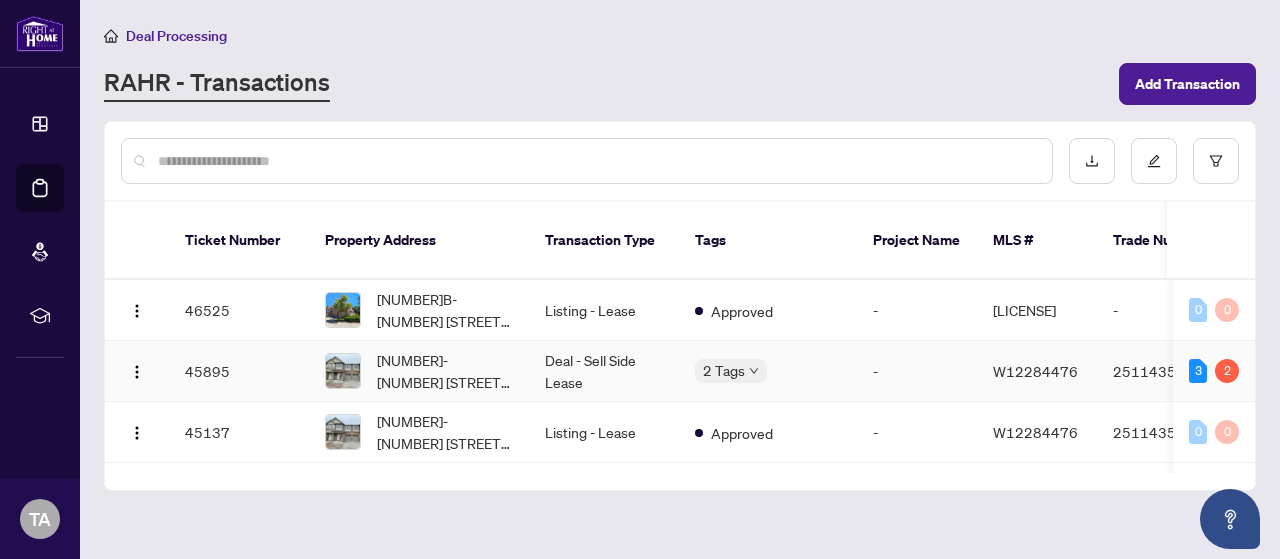click on "2 Tags" at bounding box center [768, 371] 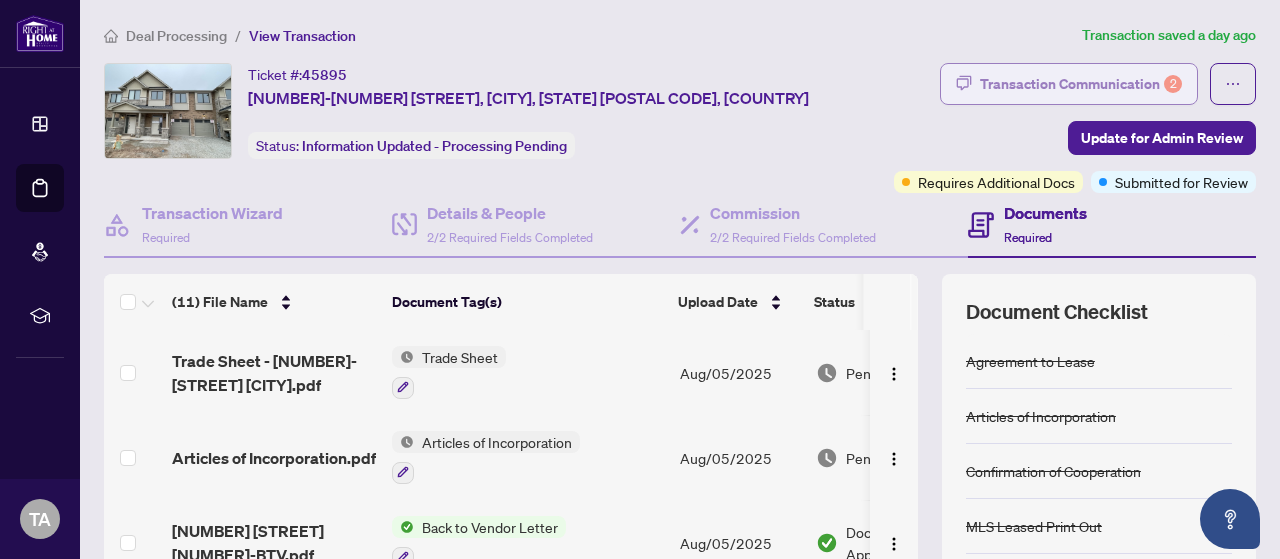 click on "Transaction Communication 2" at bounding box center (1081, 84) 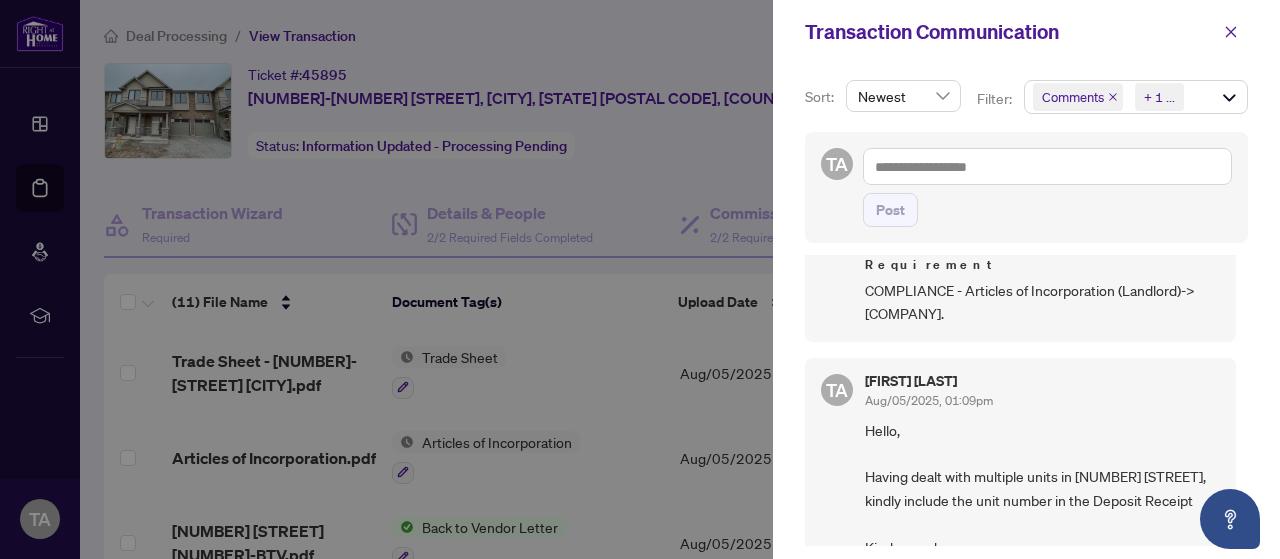 scroll, scrollTop: 800, scrollLeft: 0, axis: vertical 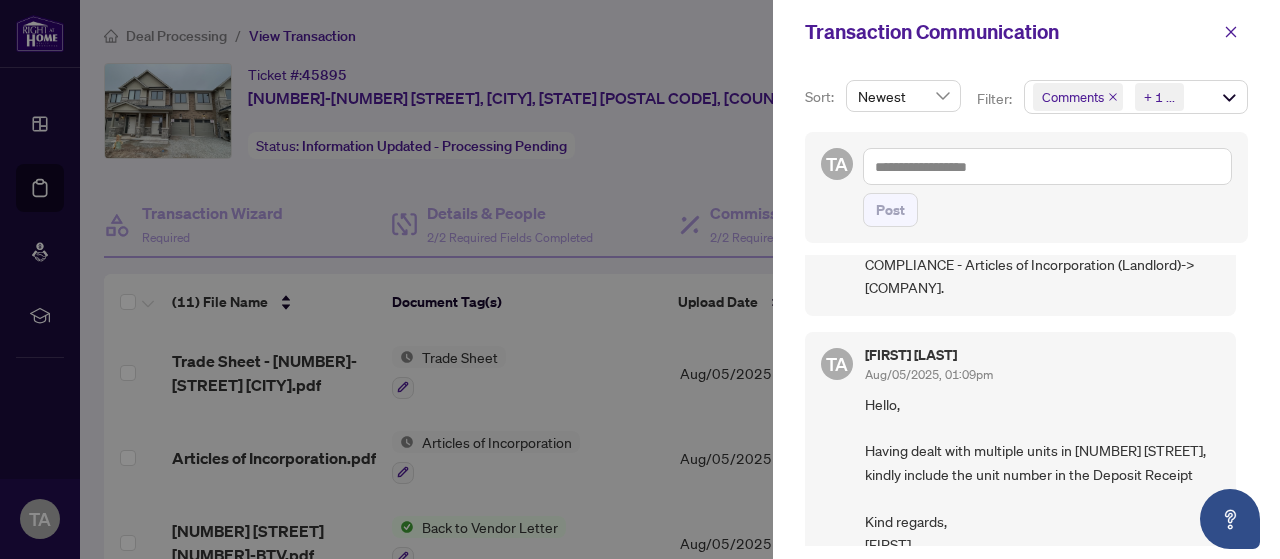 click at bounding box center (640, 279) 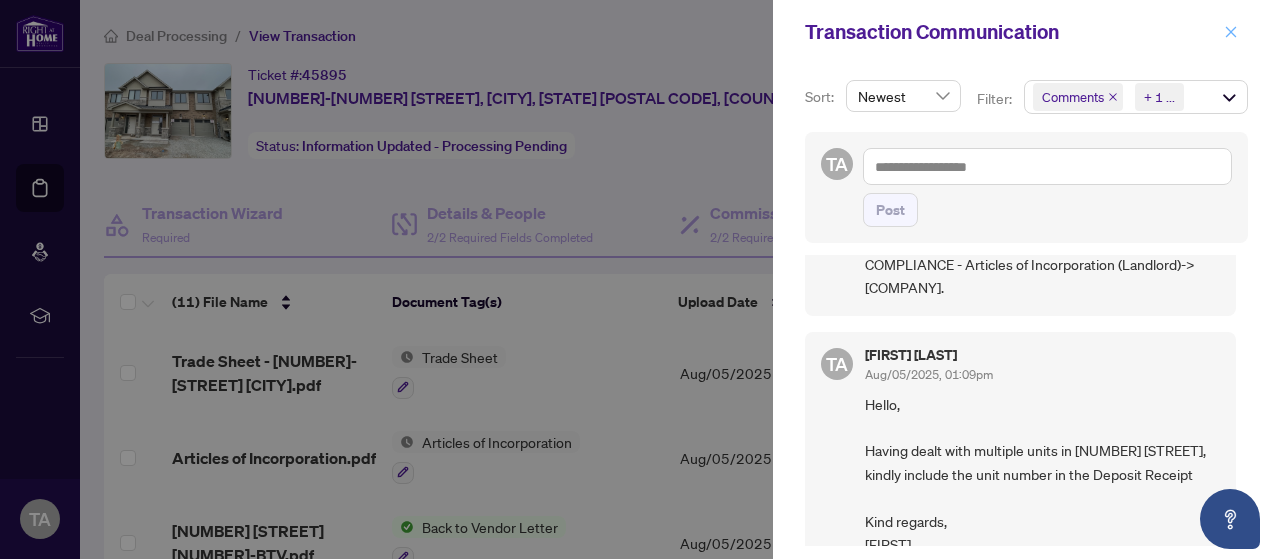 click 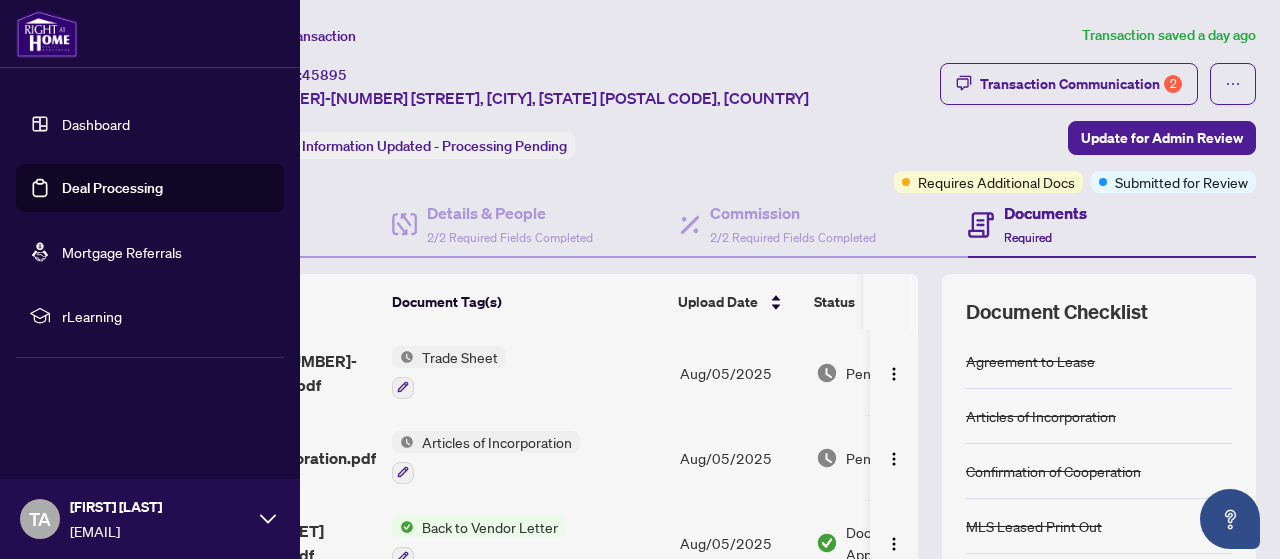 click on "Deal Processing" at bounding box center (112, 188) 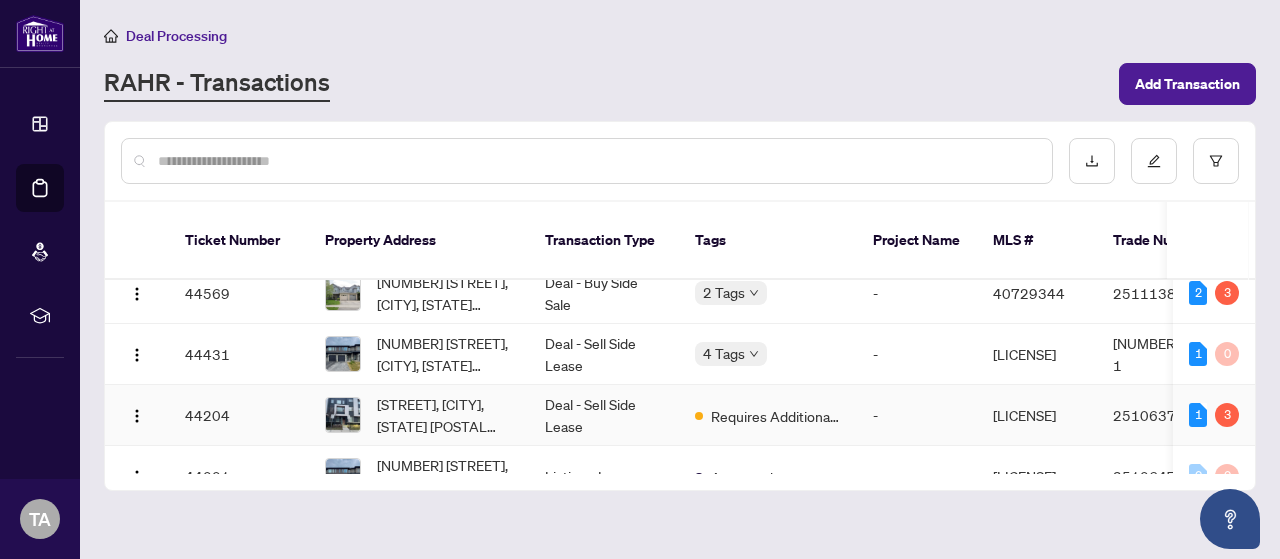 scroll, scrollTop: 300, scrollLeft: 0, axis: vertical 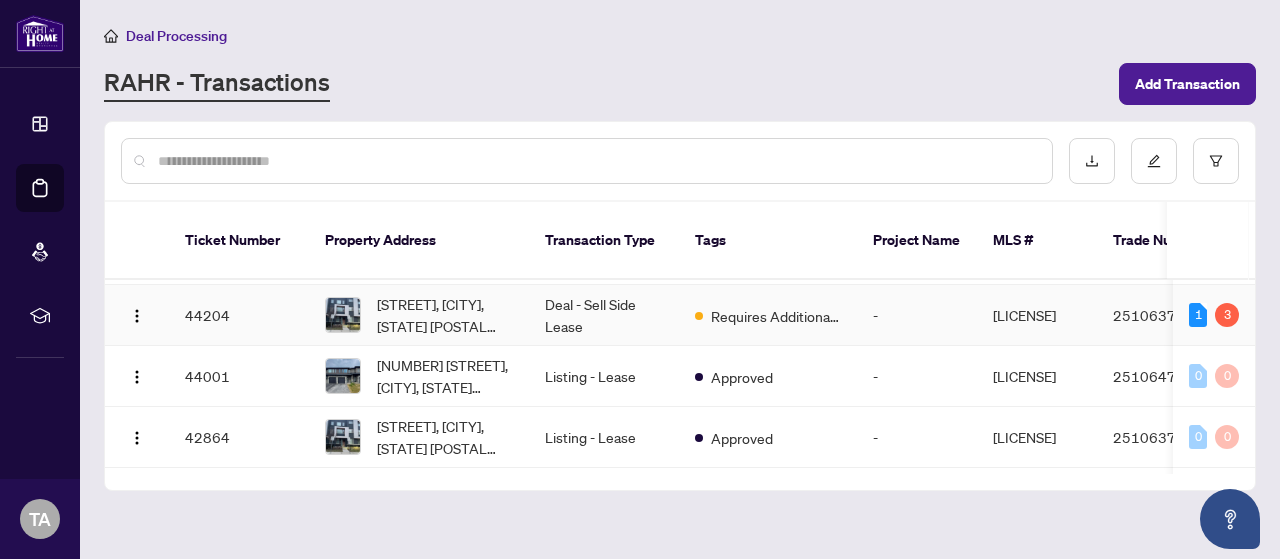 click on "[STREET], [CITY], [STATE] [POSTAL CODE], [COUNTRY]" at bounding box center (445, 315) 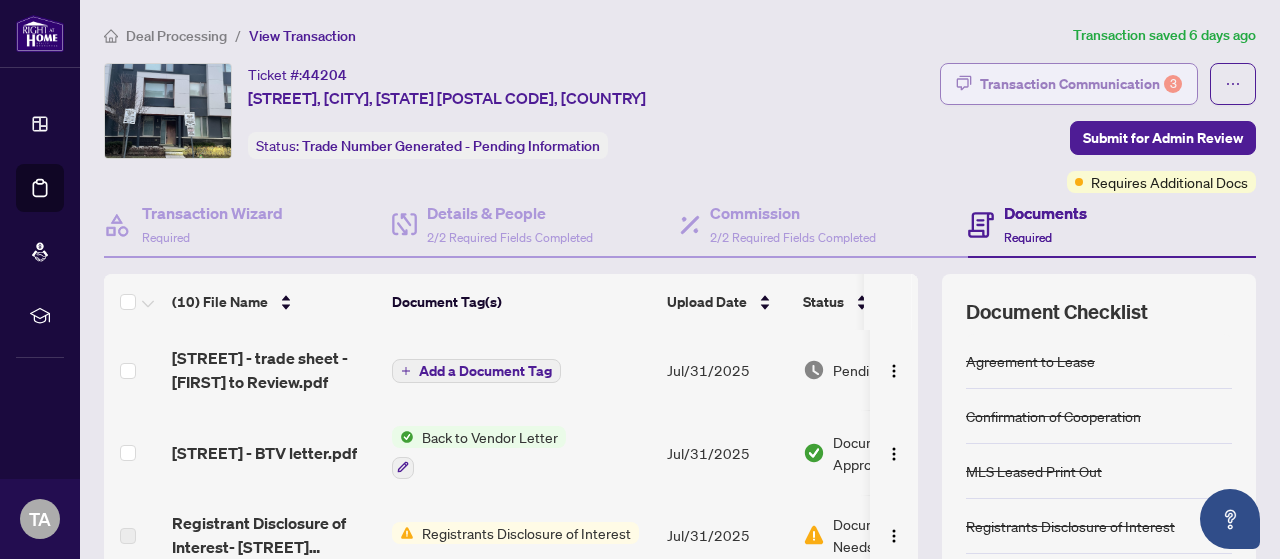 click on "Transaction Communication 3" at bounding box center [1081, 84] 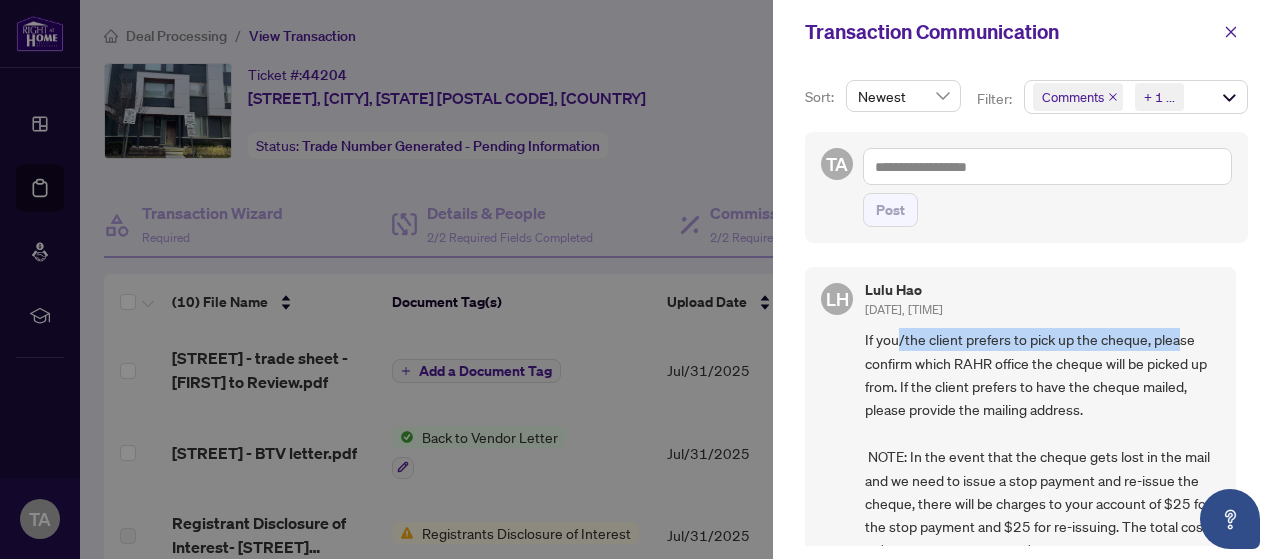 drag, startPoint x: 897, startPoint y: 337, endPoint x: 1175, endPoint y: 344, distance: 278.0881 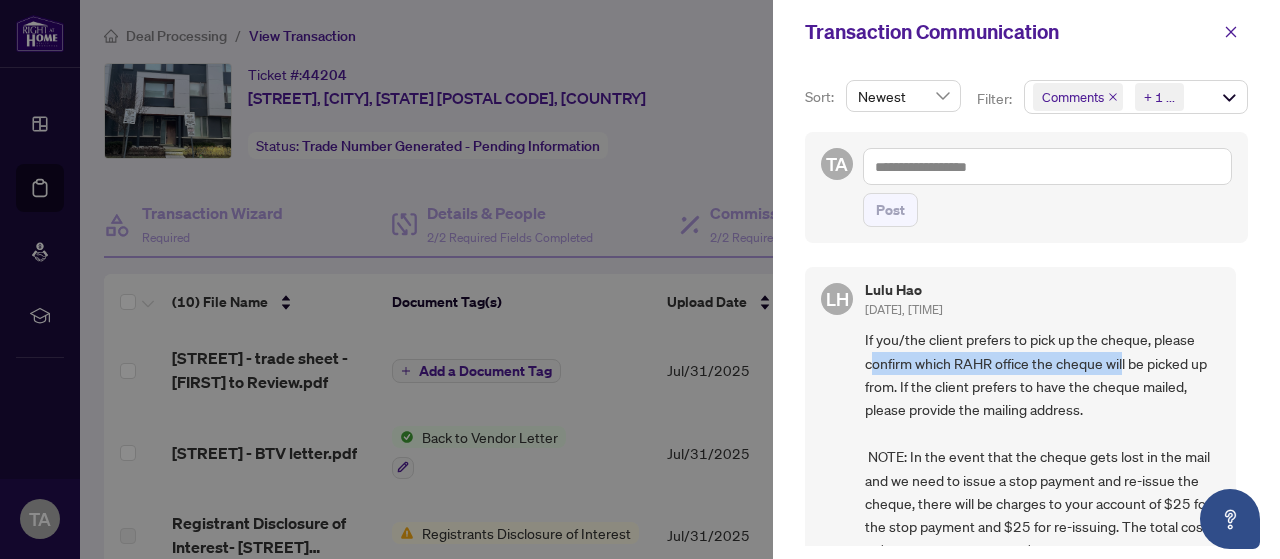 drag, startPoint x: 869, startPoint y: 363, endPoint x: 1122, endPoint y: 364, distance: 253.00198 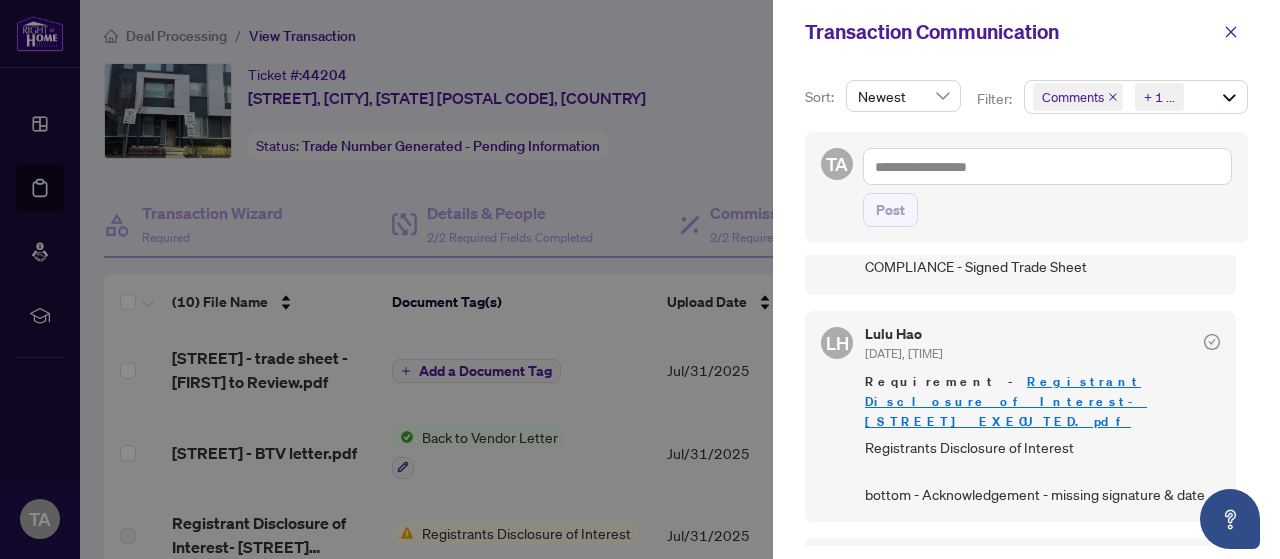 scroll, scrollTop: 1100, scrollLeft: 0, axis: vertical 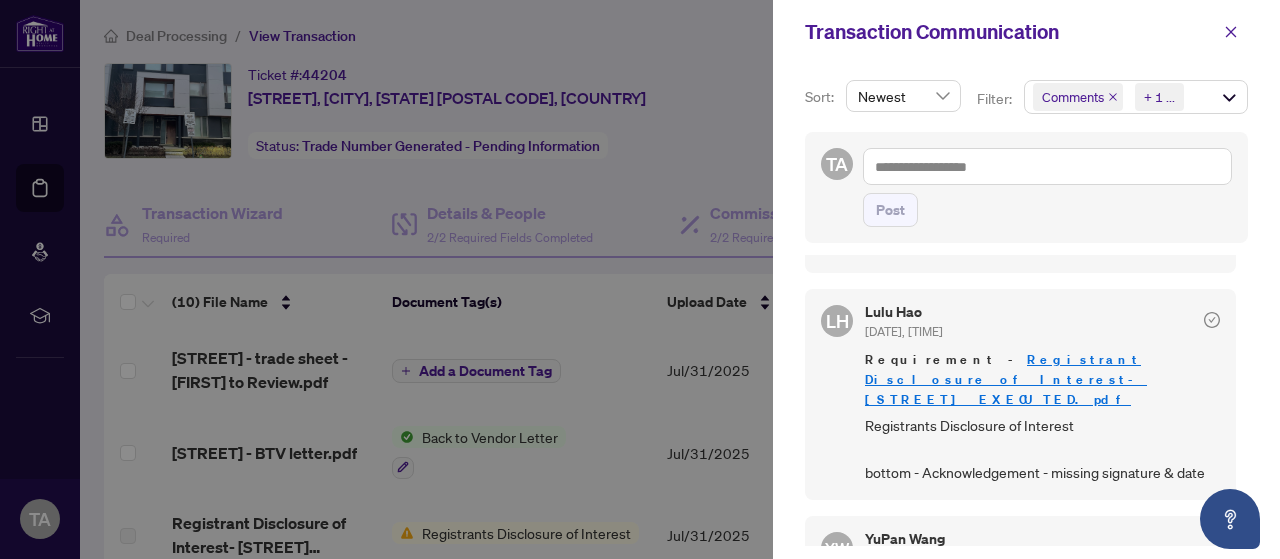 click on "Registrant Disclosure of Interest- [STREET] EXECUTED.pdf" at bounding box center [1006, 379] 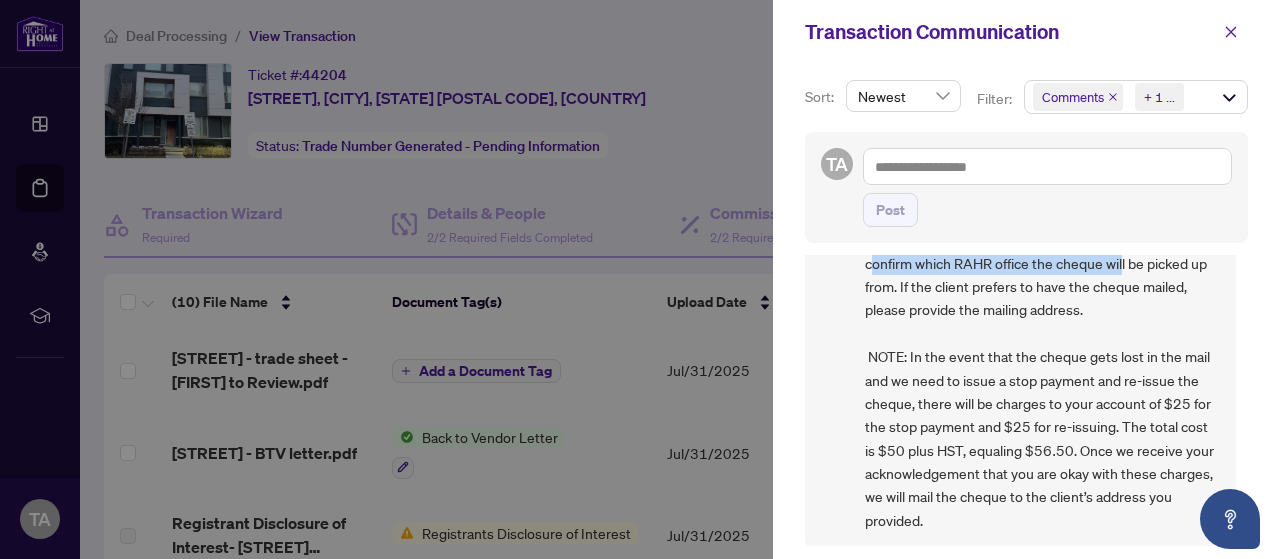 scroll, scrollTop: 0, scrollLeft: 0, axis: both 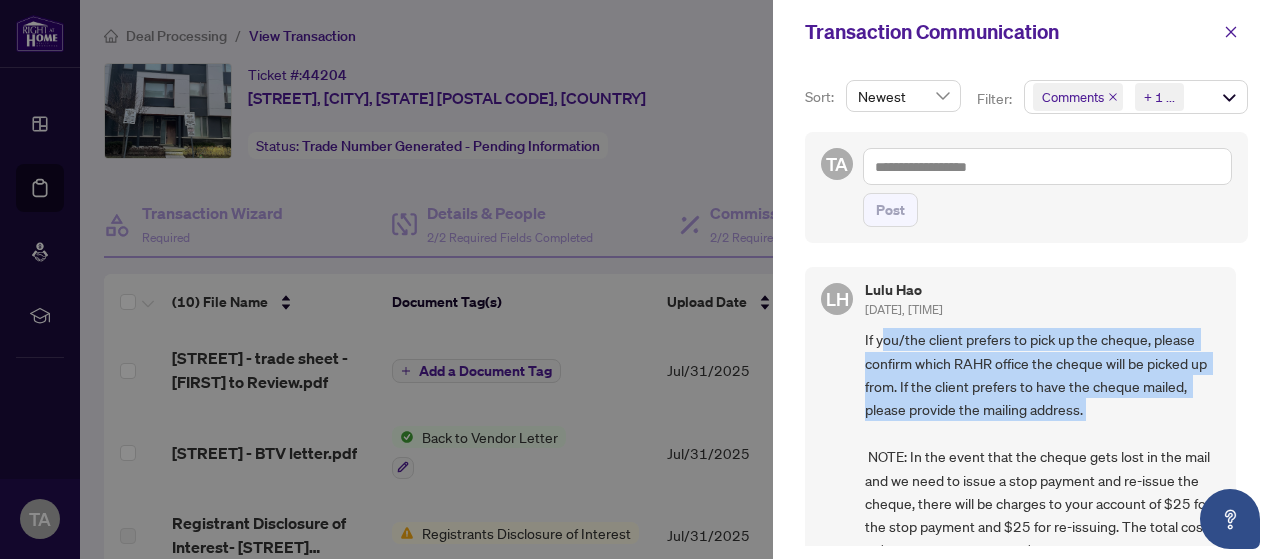 drag, startPoint x: 884, startPoint y: 337, endPoint x: 1209, endPoint y: 411, distance: 333.31818 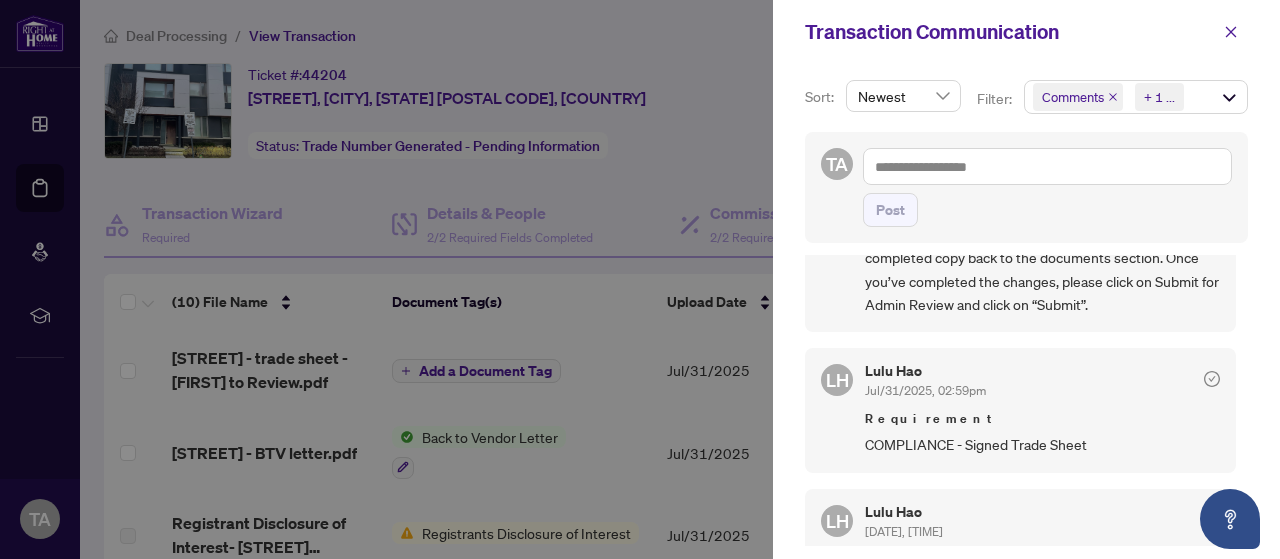 scroll, scrollTop: 1000, scrollLeft: 0, axis: vertical 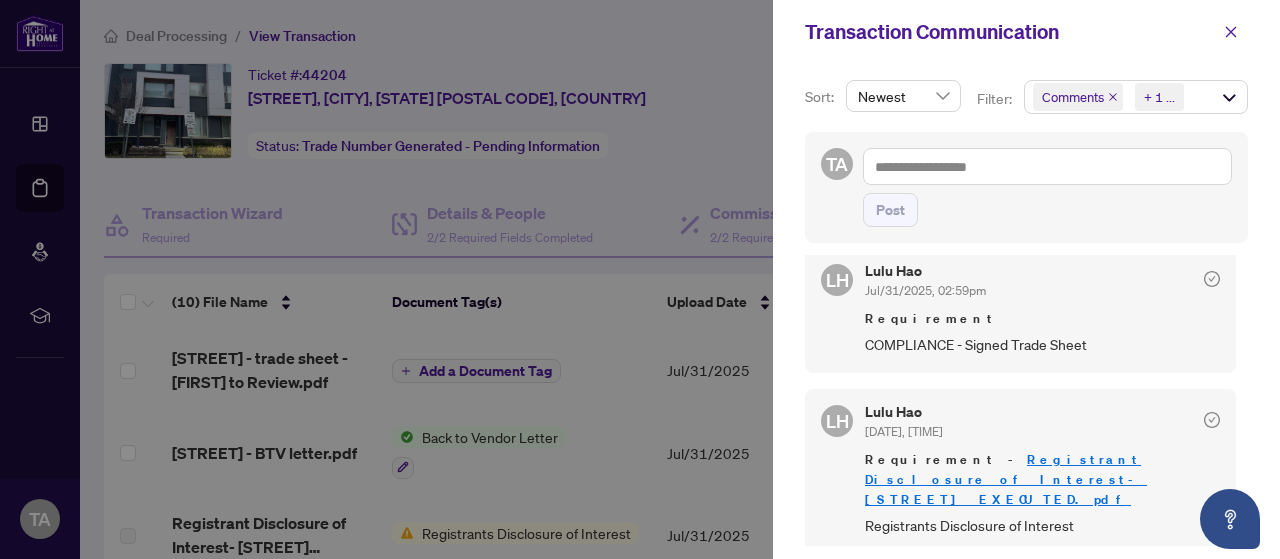 click at bounding box center [640, 279] 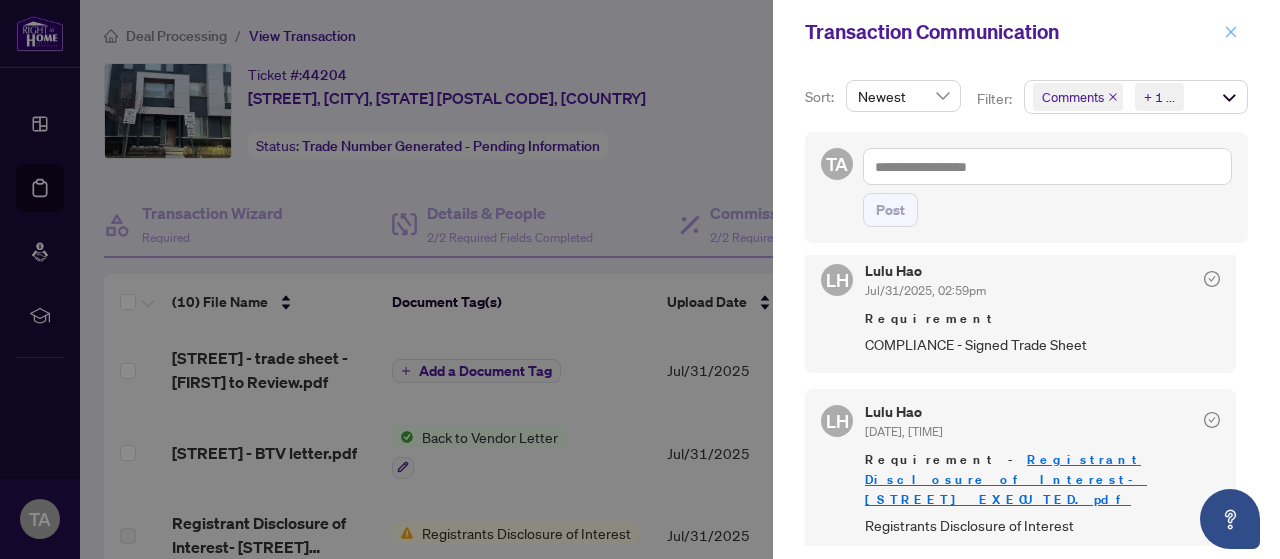 click 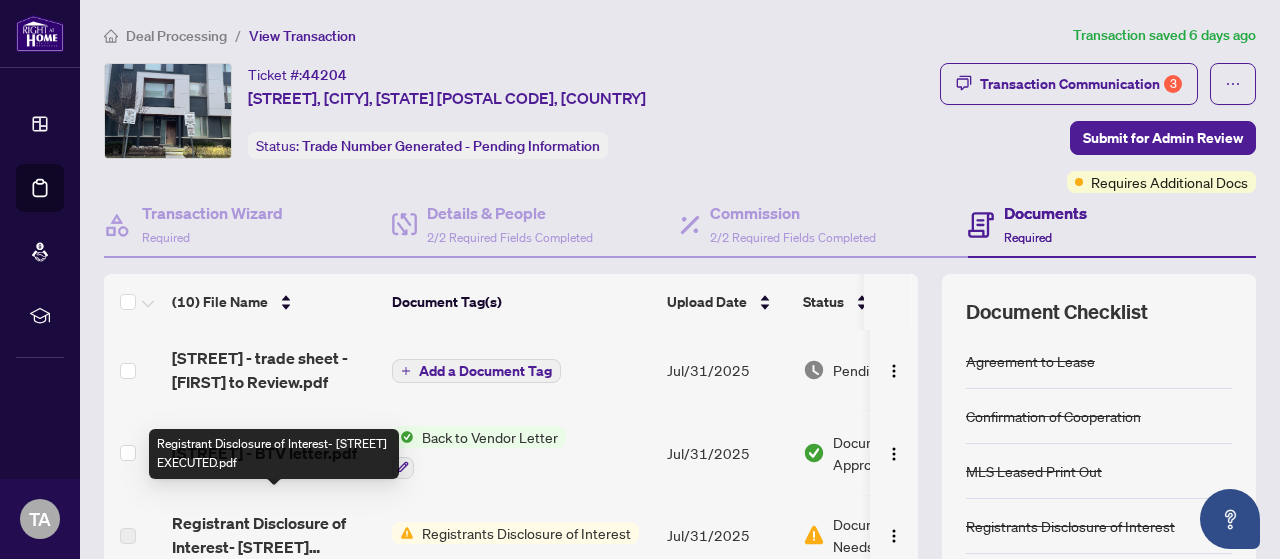 scroll, scrollTop: 200, scrollLeft: 0, axis: vertical 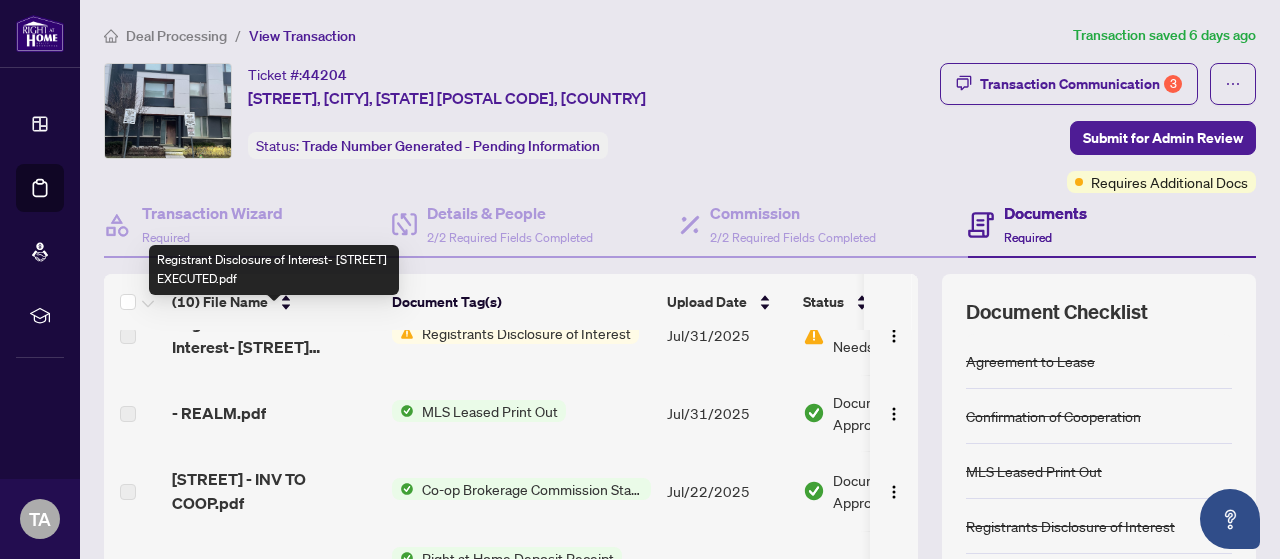 click on "Registrant Disclosure of Interest- [STREET] EXECUTED.pdf" at bounding box center [274, 335] 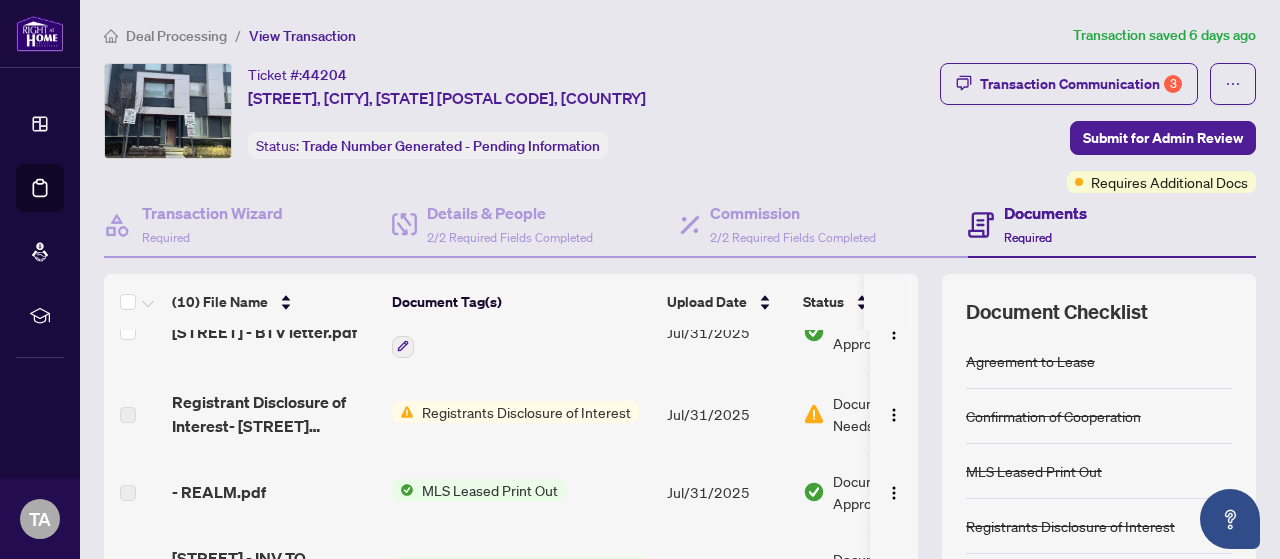 scroll, scrollTop: 100, scrollLeft: 0, axis: vertical 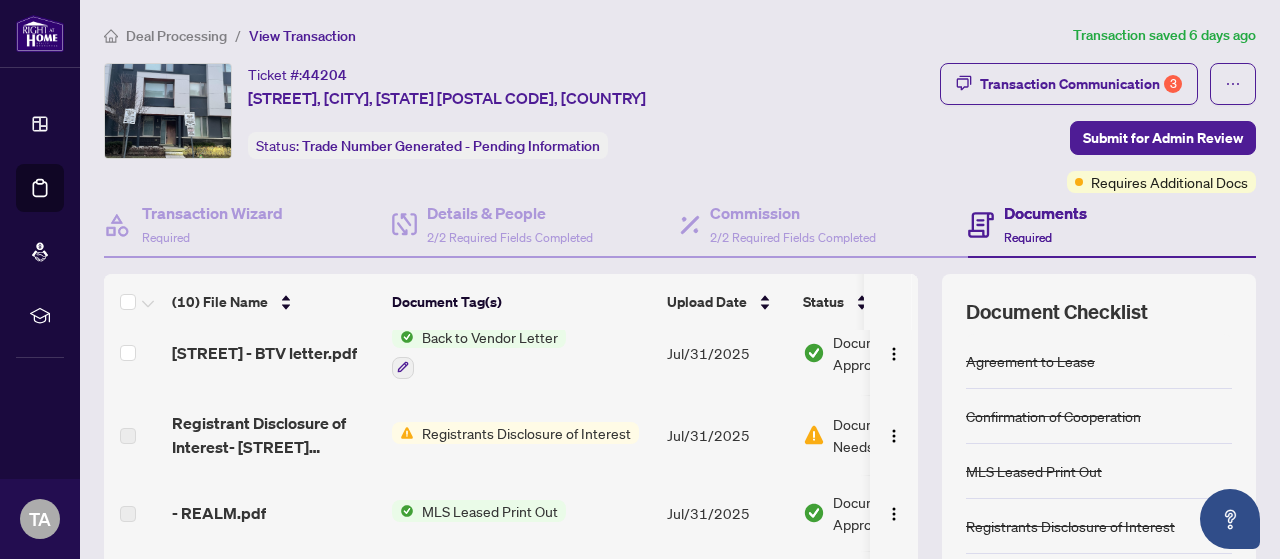 click on "Registrants Disclosure of Interest" at bounding box center [526, 433] 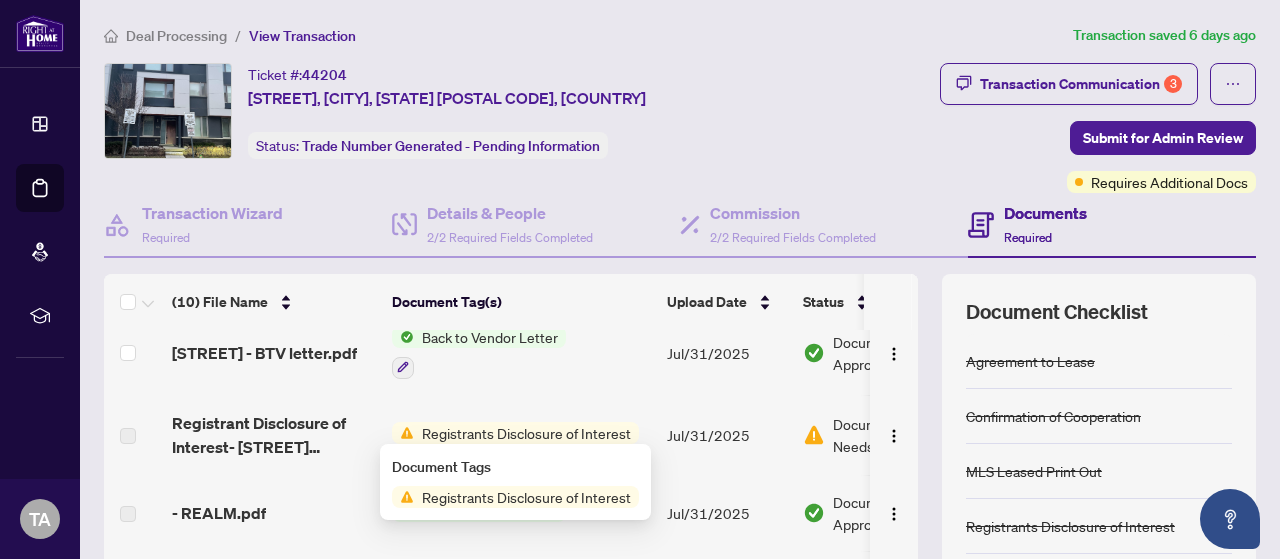 click on "Registrants Disclosure of Interest" at bounding box center [526, 497] 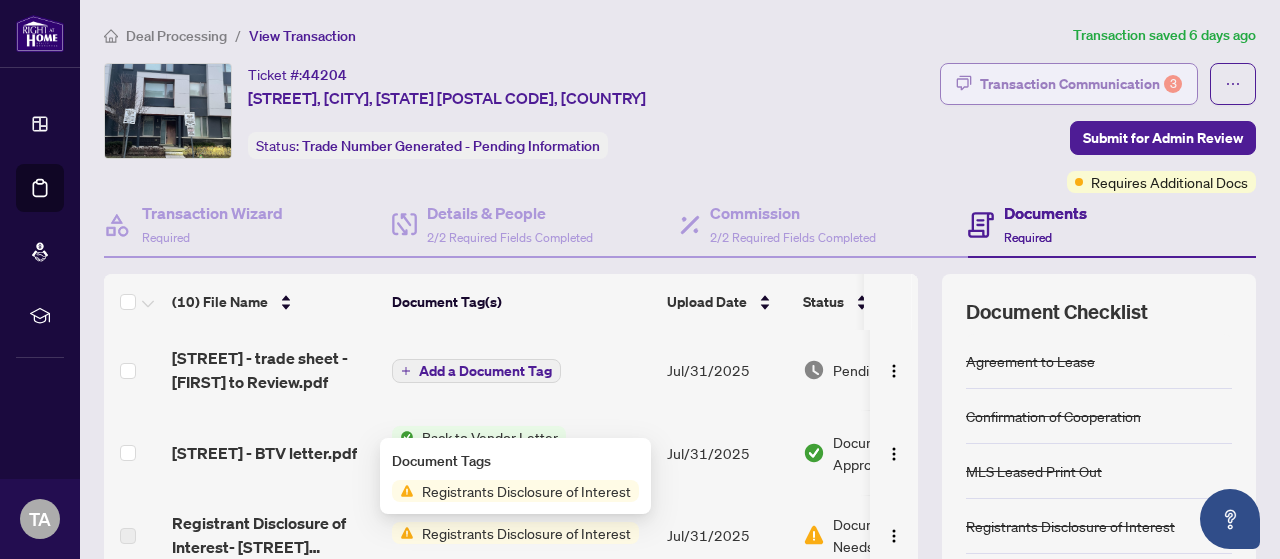 click on "Transaction Communication 3" at bounding box center [1081, 84] 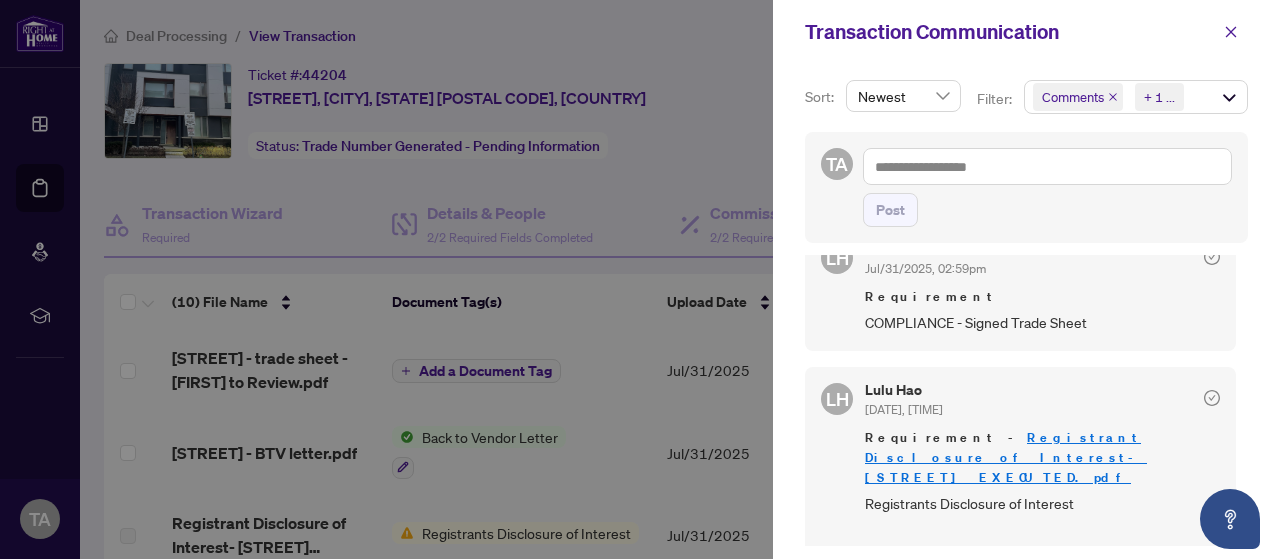 scroll, scrollTop: 1100, scrollLeft: 0, axis: vertical 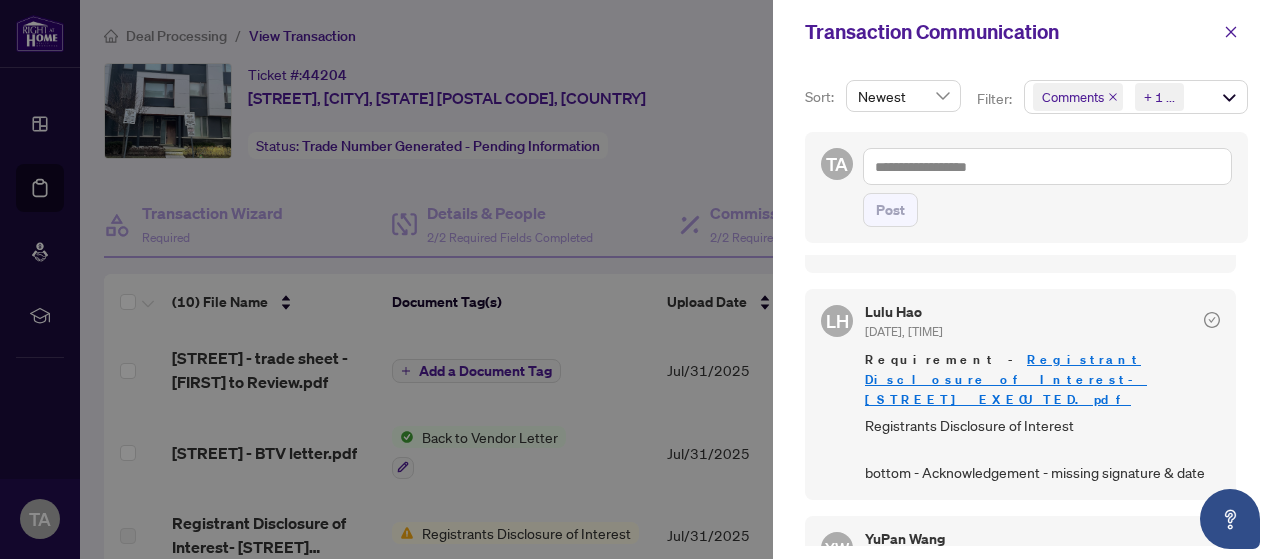 click on "Registrant Disclosure of Interest- [STREET] EXECUTED.pdf" at bounding box center (1006, 379) 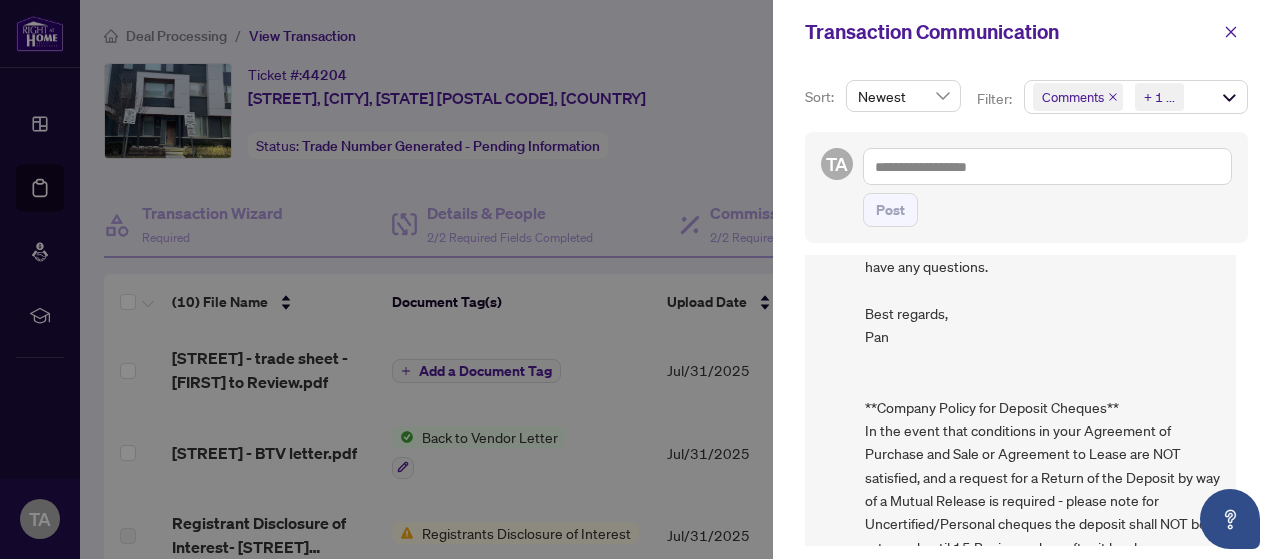scroll, scrollTop: 1658, scrollLeft: 0, axis: vertical 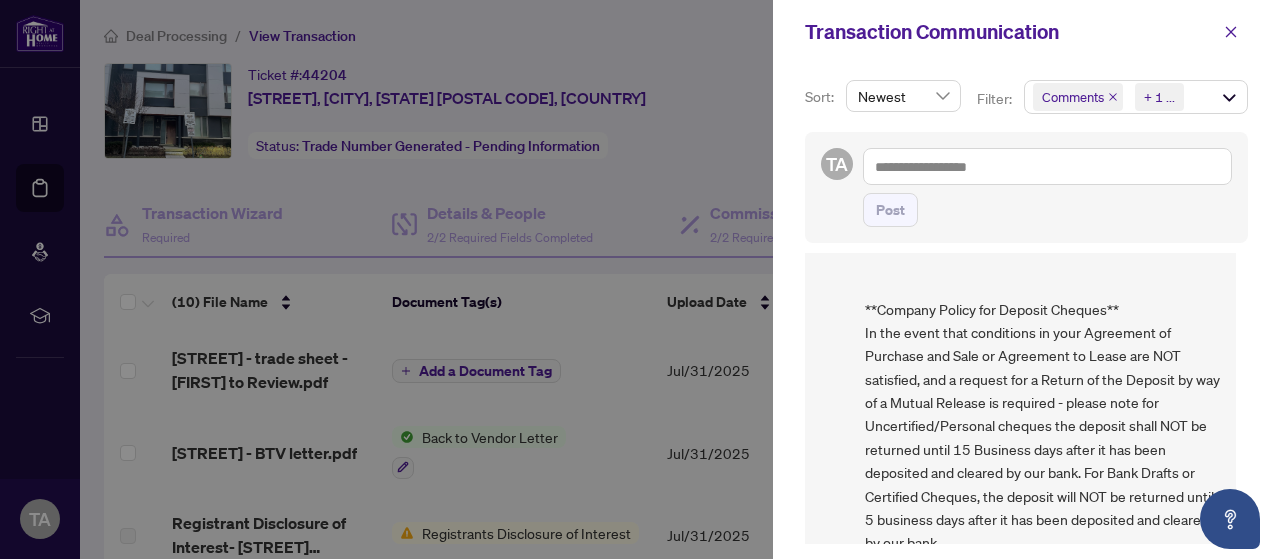 click at bounding box center (640, 279) 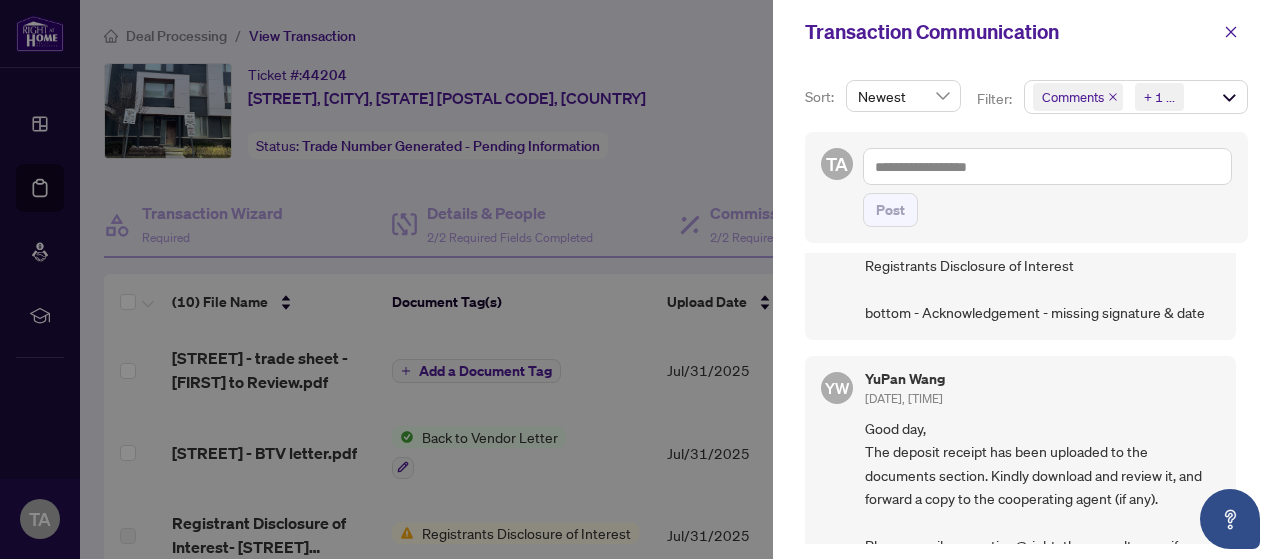 scroll, scrollTop: 1158, scrollLeft: 0, axis: vertical 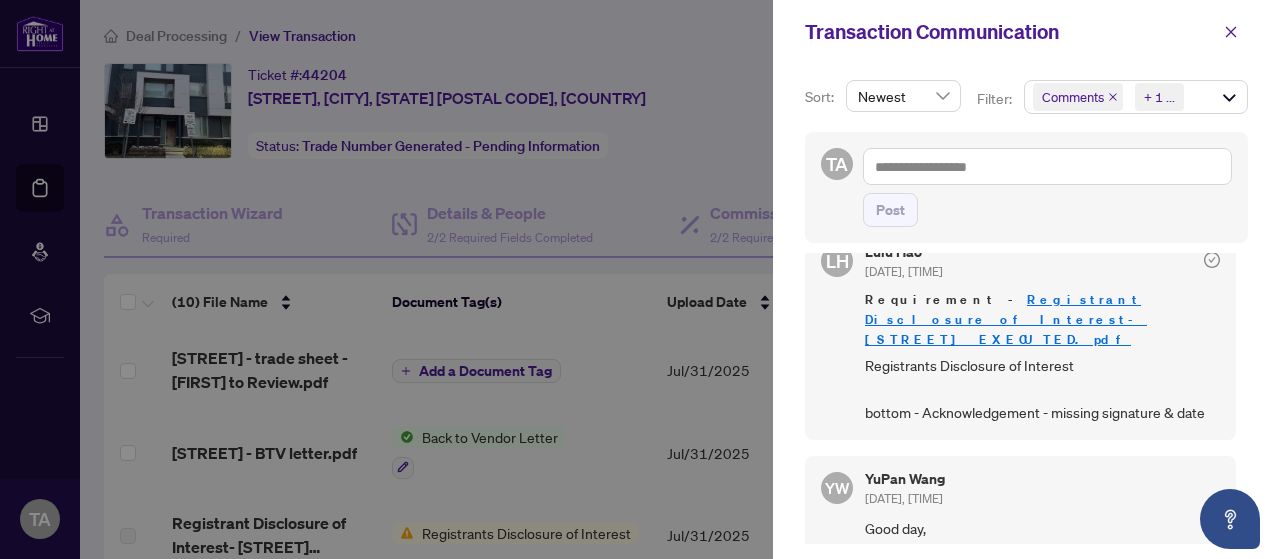 click on "Registrant Disclosure of Interest- [STREET] EXECUTED.pdf" at bounding box center [1006, 319] 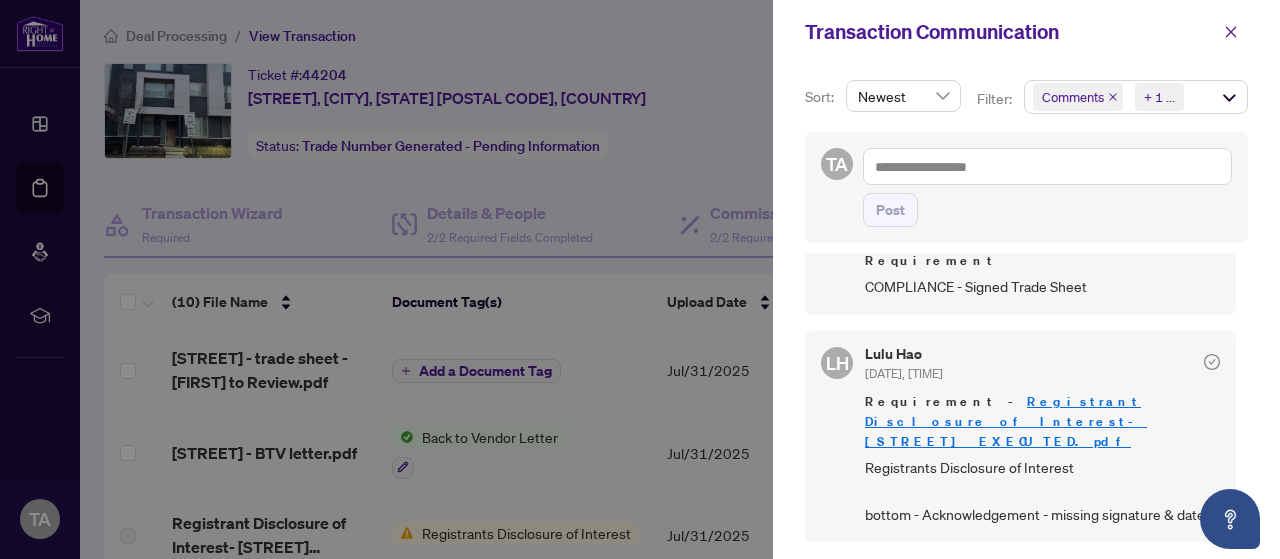 scroll, scrollTop: 958, scrollLeft: 0, axis: vertical 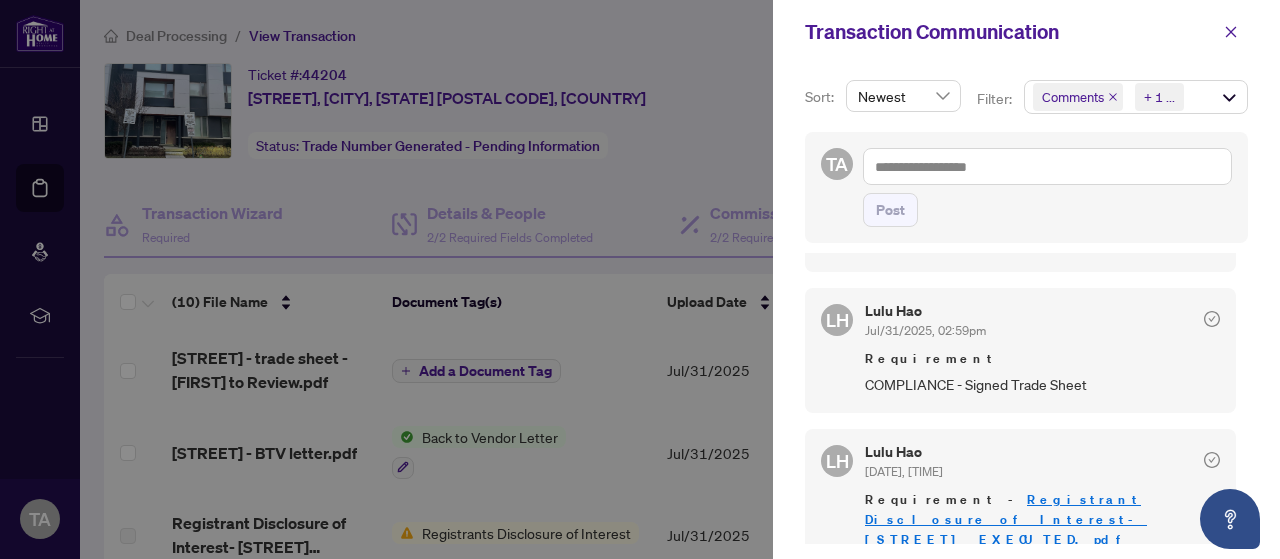 drag, startPoint x: 1232, startPoint y: 34, endPoint x: 1208, endPoint y: 35, distance: 24.020824 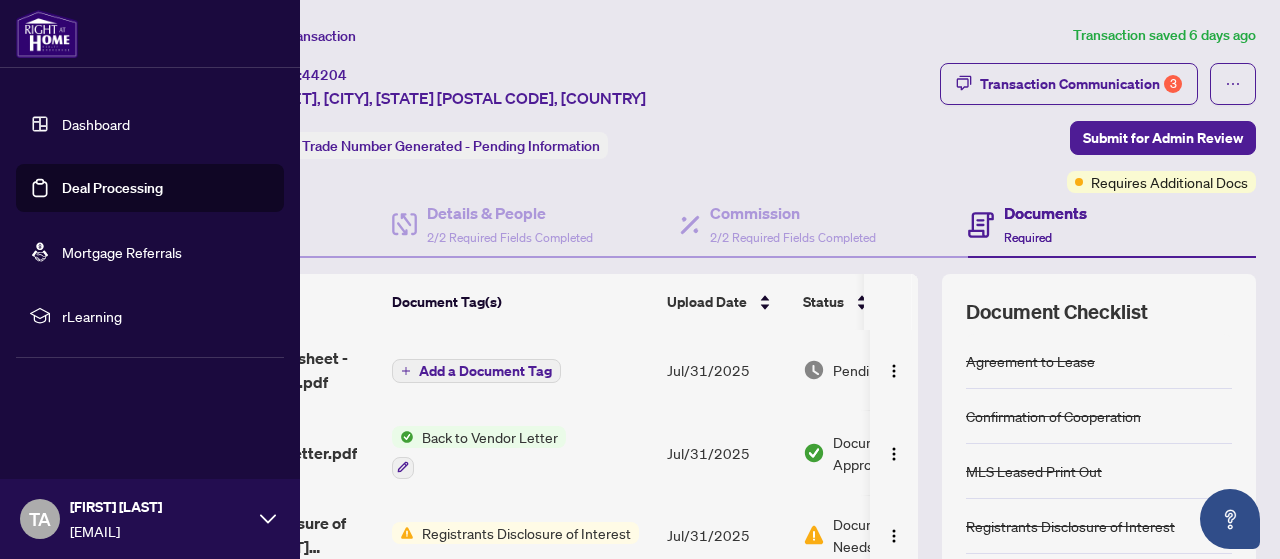 click on "Deal Processing" at bounding box center [112, 188] 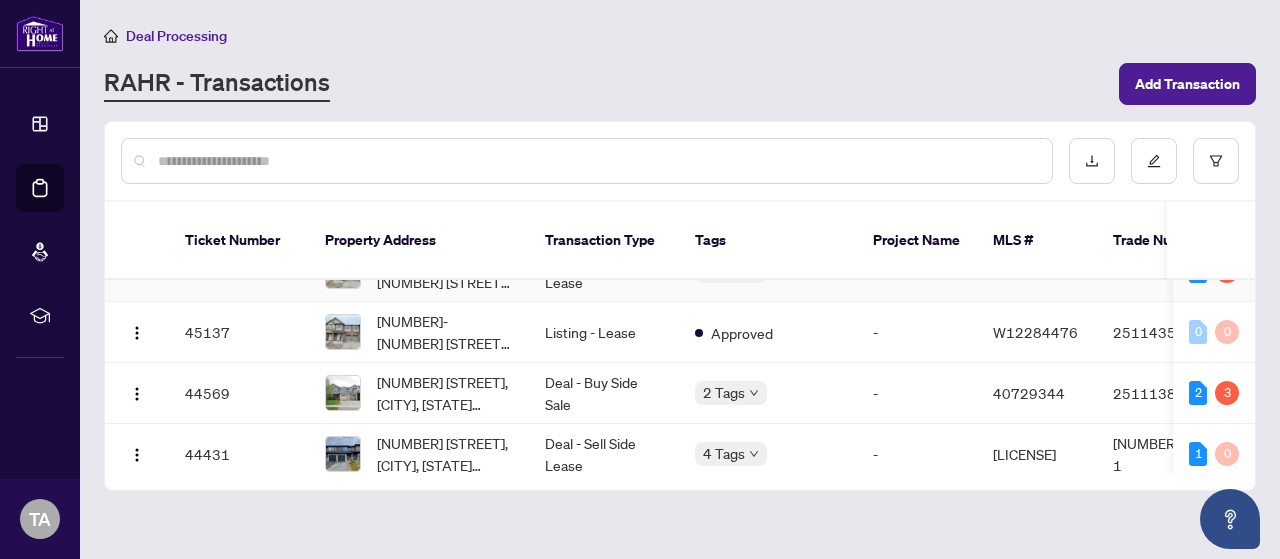 scroll, scrollTop: 200, scrollLeft: 0, axis: vertical 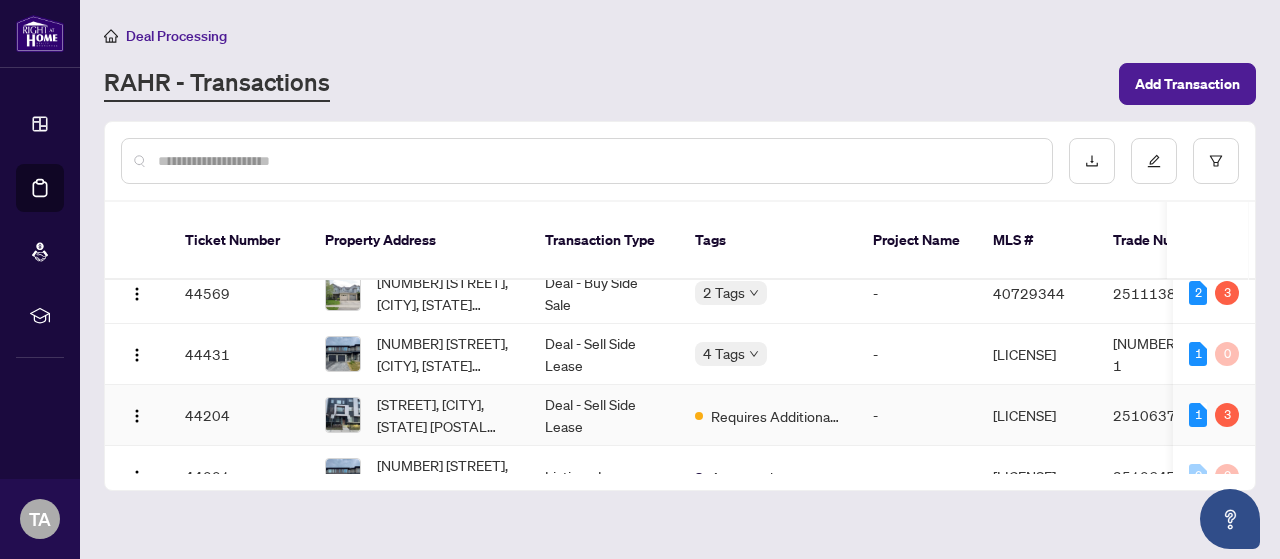 click on "Deal - Sell Side Lease" at bounding box center (604, 415) 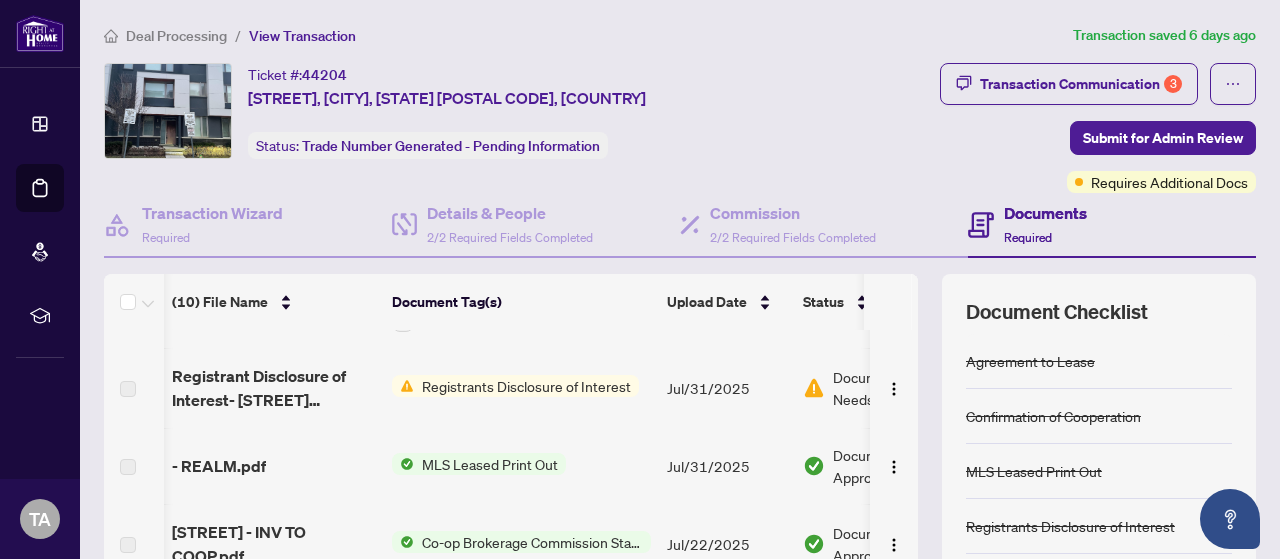 scroll, scrollTop: 147, scrollLeft: 114, axis: both 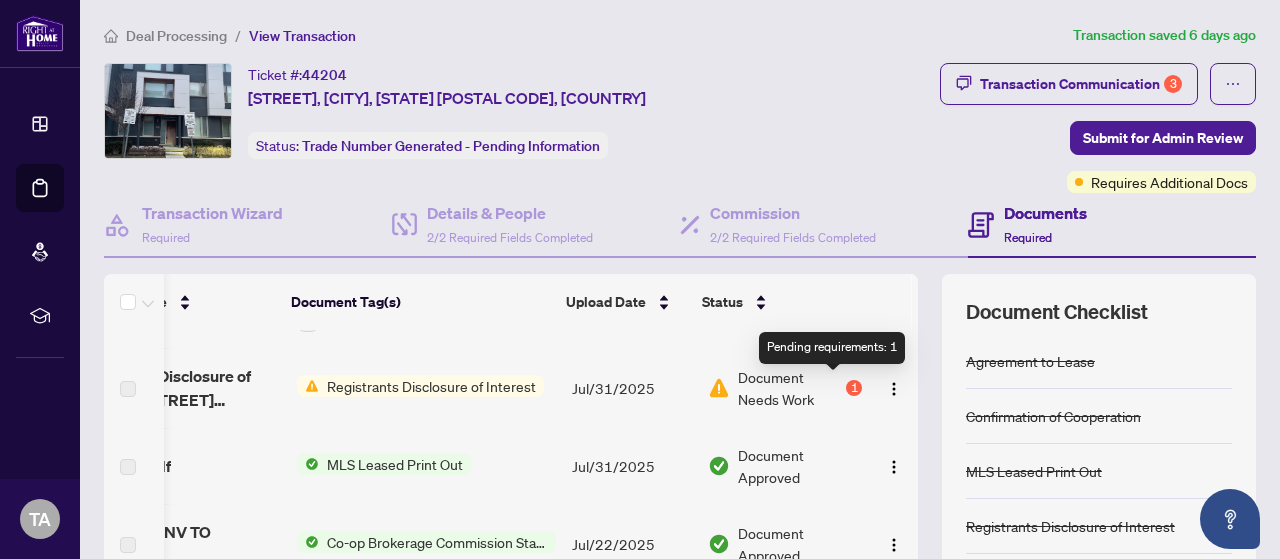 click on "1" at bounding box center (854, 388) 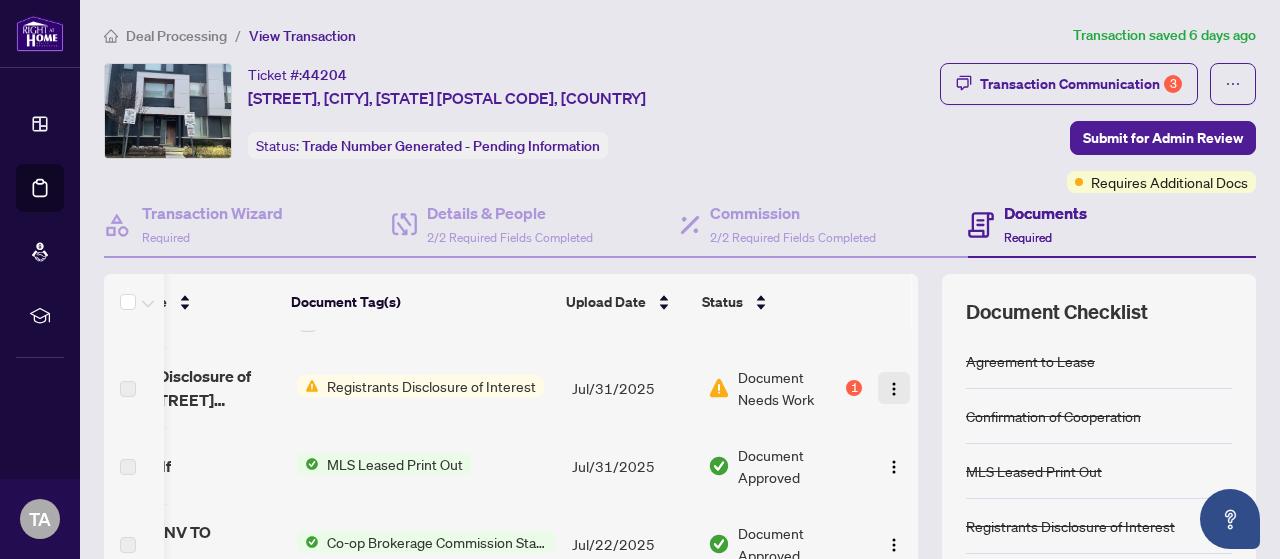 click at bounding box center (894, 388) 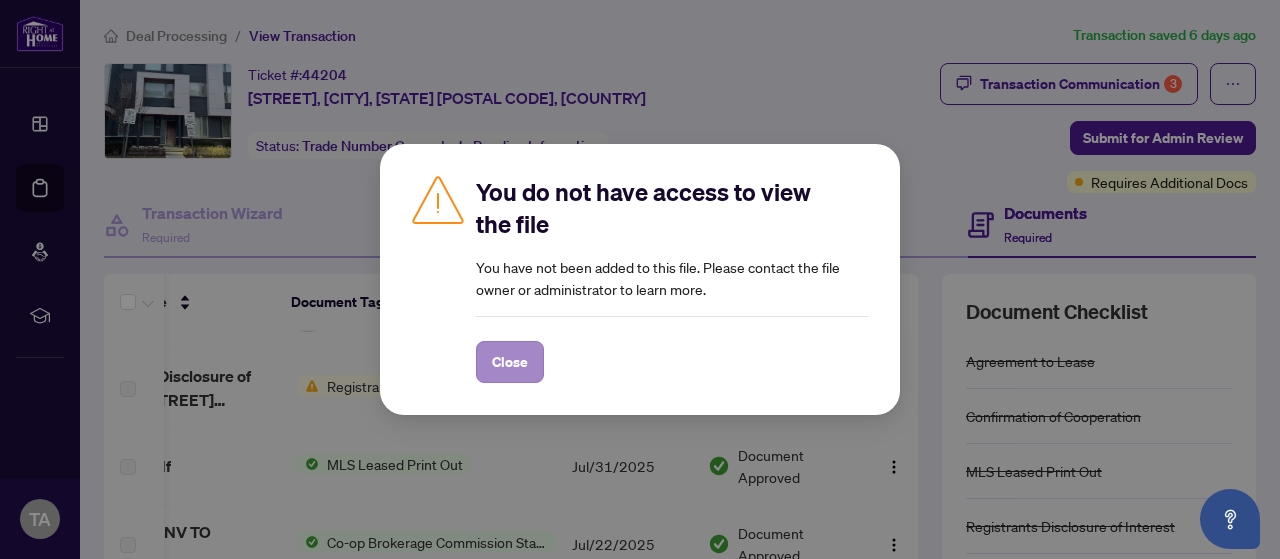 drag, startPoint x: 531, startPoint y: 385, endPoint x: 518, endPoint y: 367, distance: 22.203604 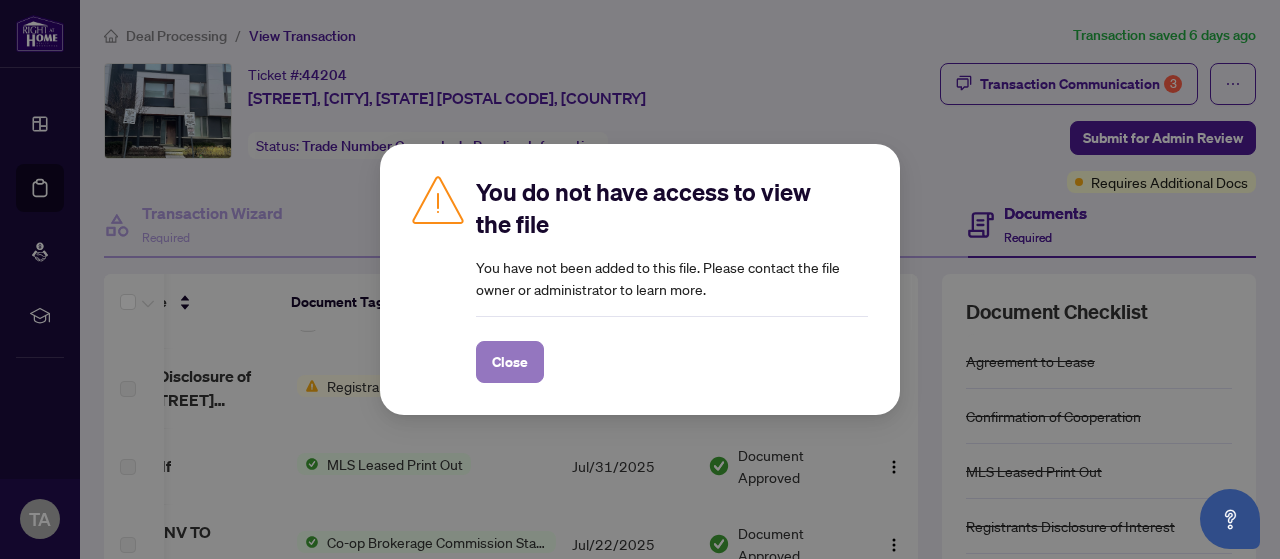 click on "Close" at bounding box center (510, 362) 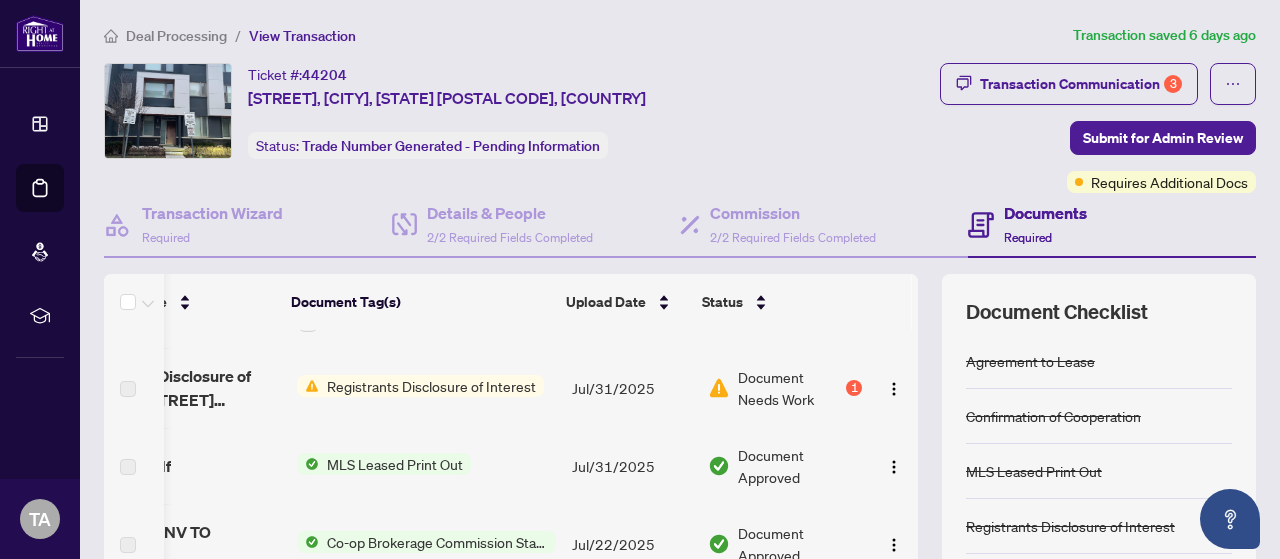 scroll, scrollTop: 147, scrollLeft: 0, axis: vertical 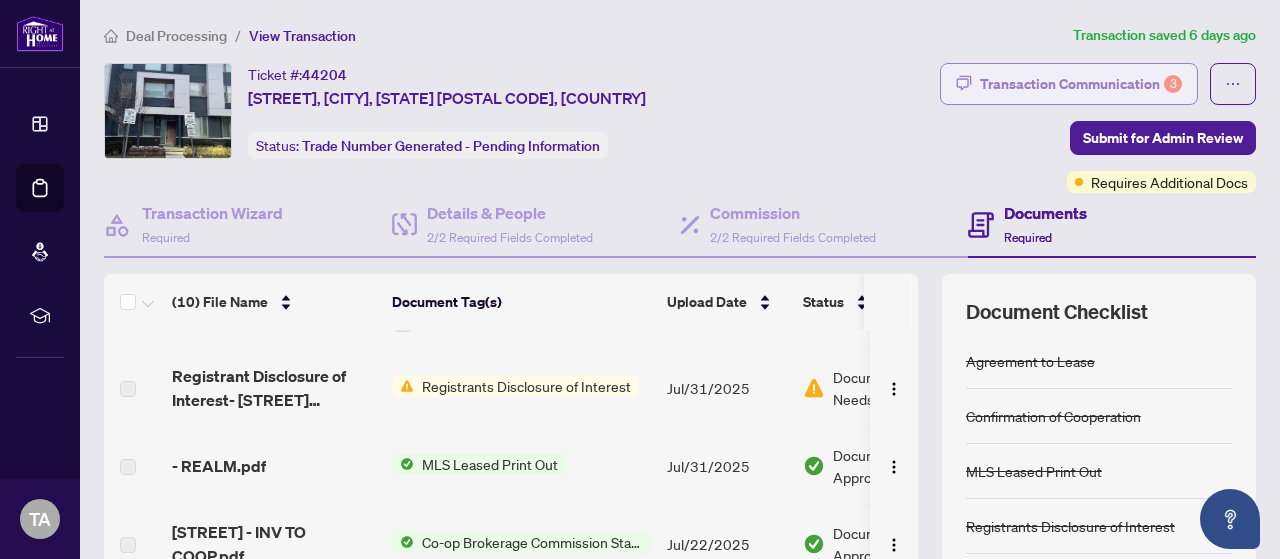 click on "Transaction Communication 3" at bounding box center (1081, 84) 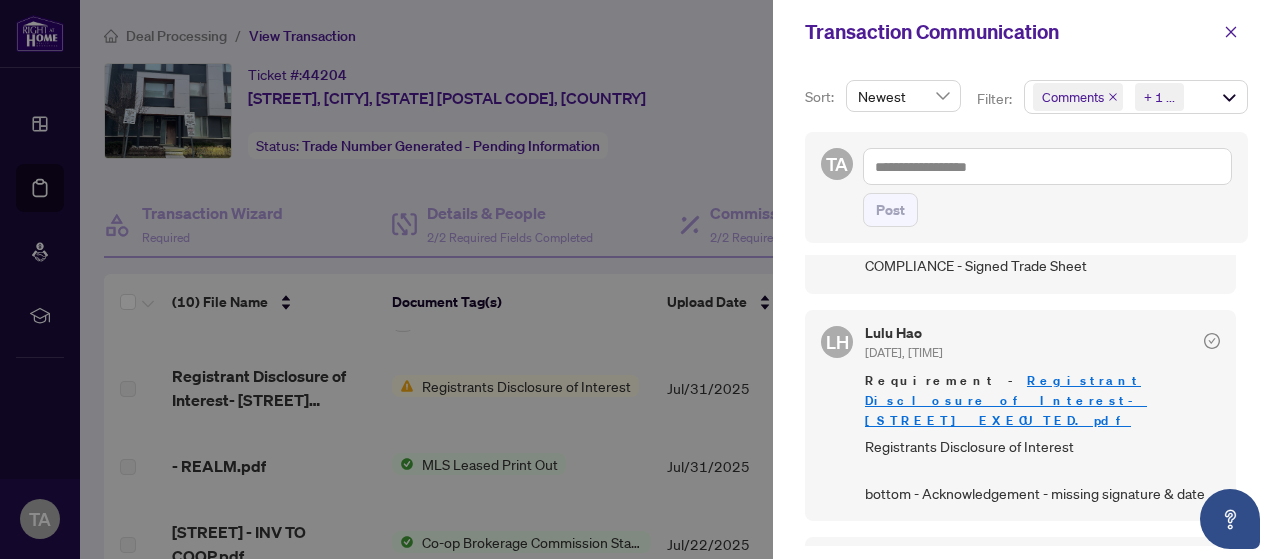 scroll, scrollTop: 1084, scrollLeft: 0, axis: vertical 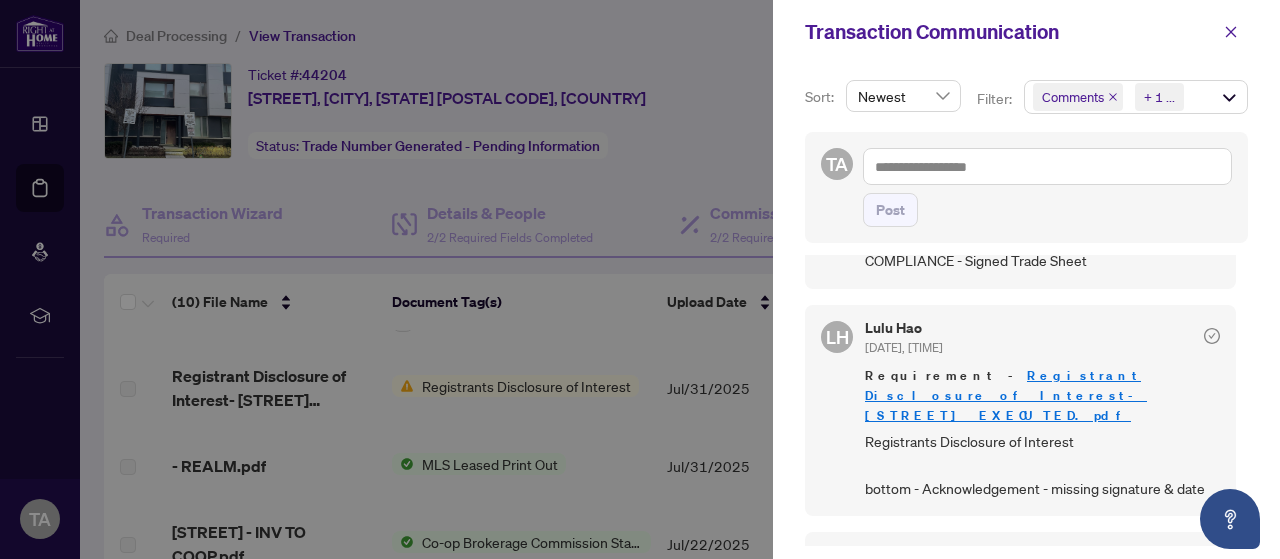 click at bounding box center (640, 279) 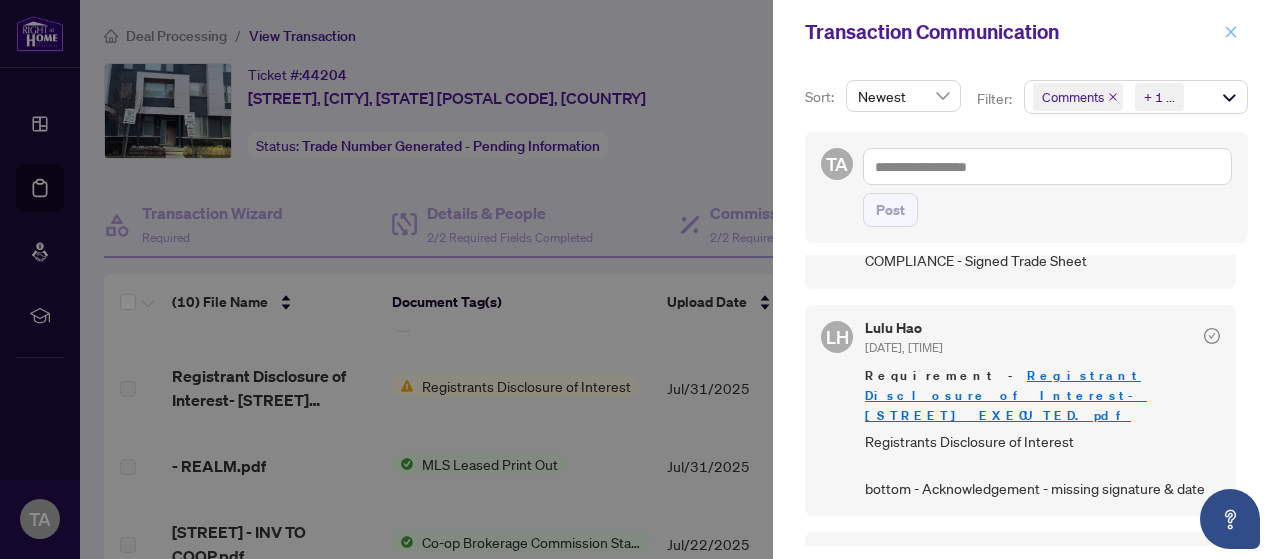 click 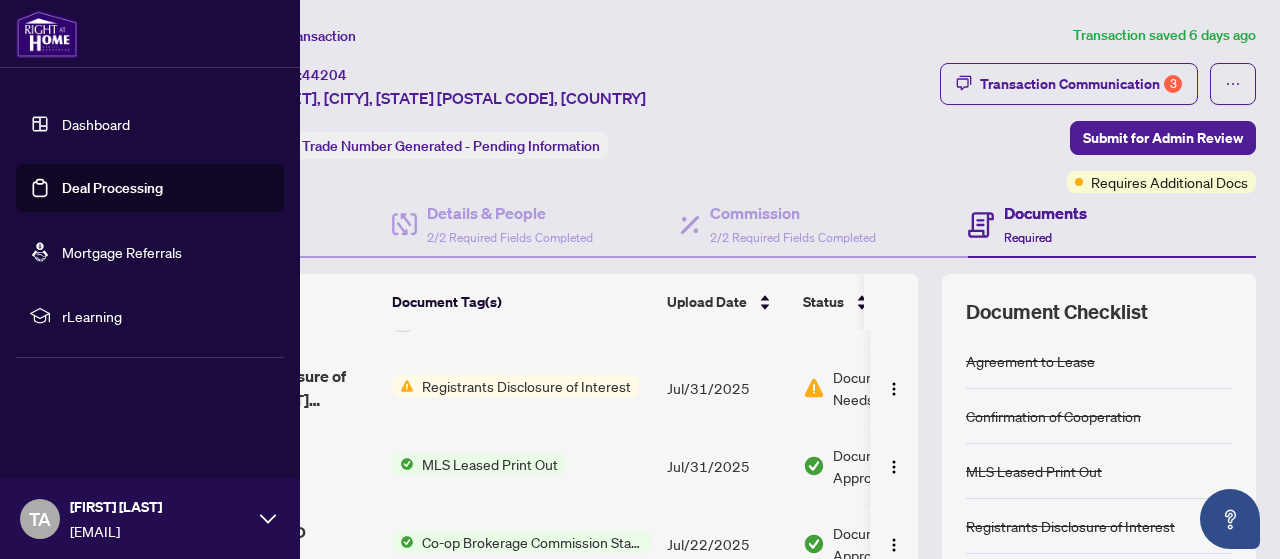click on "Deal Processing" at bounding box center (112, 188) 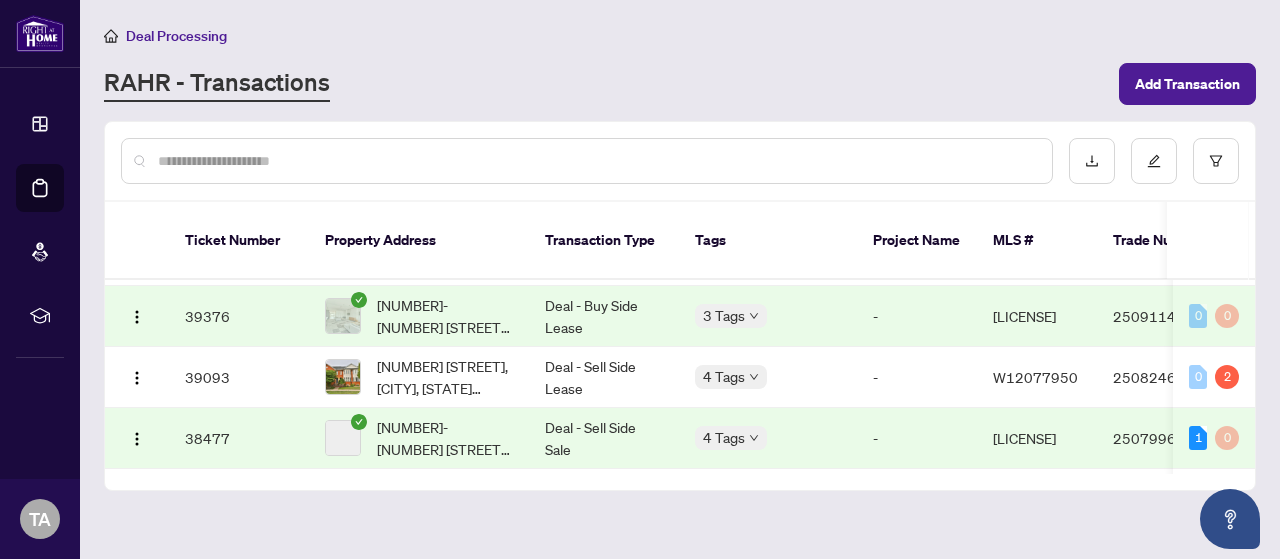 scroll, scrollTop: 1000, scrollLeft: 0, axis: vertical 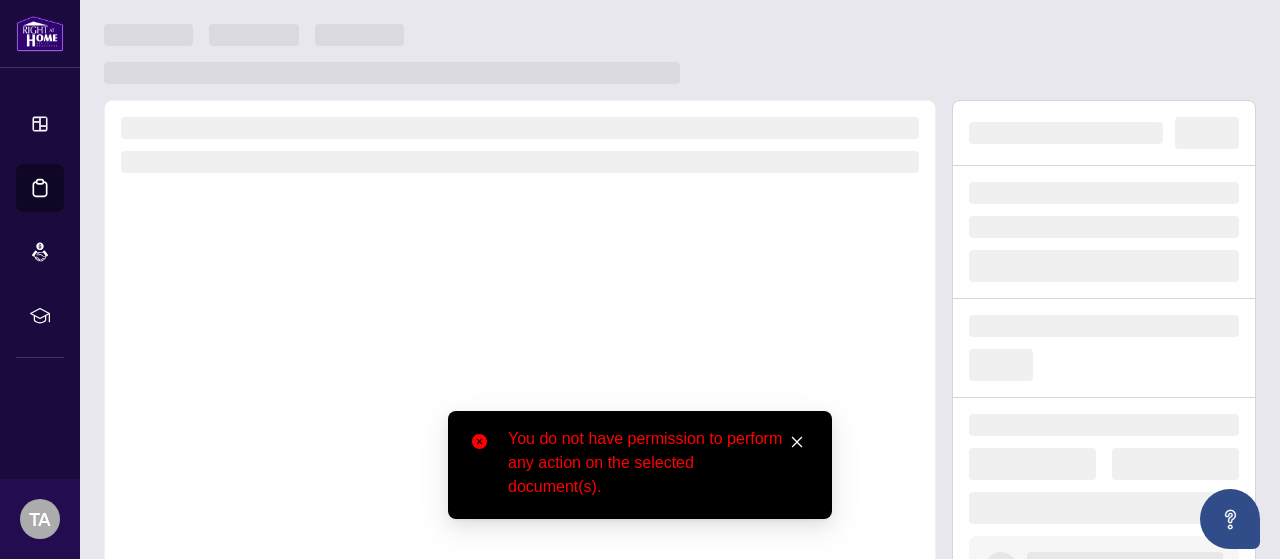 click 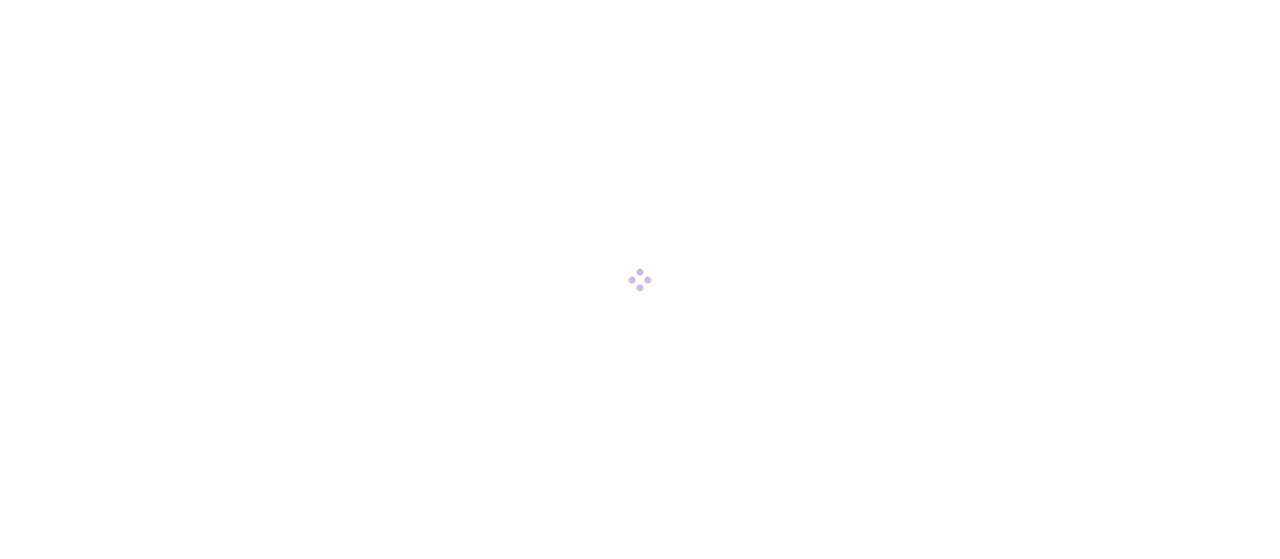 scroll, scrollTop: 0, scrollLeft: 0, axis: both 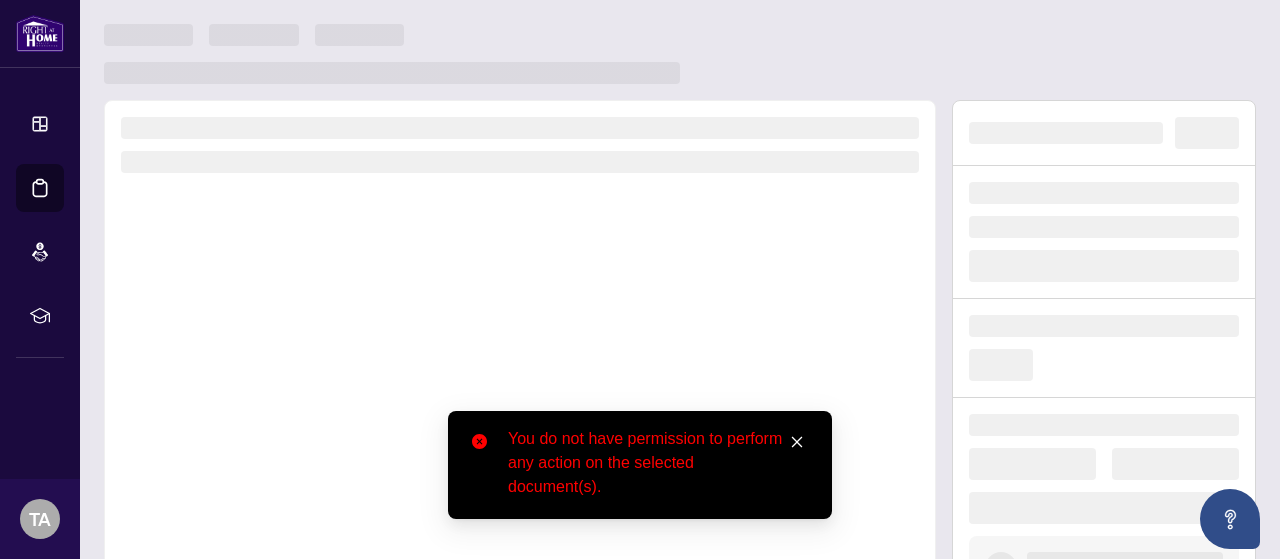 click 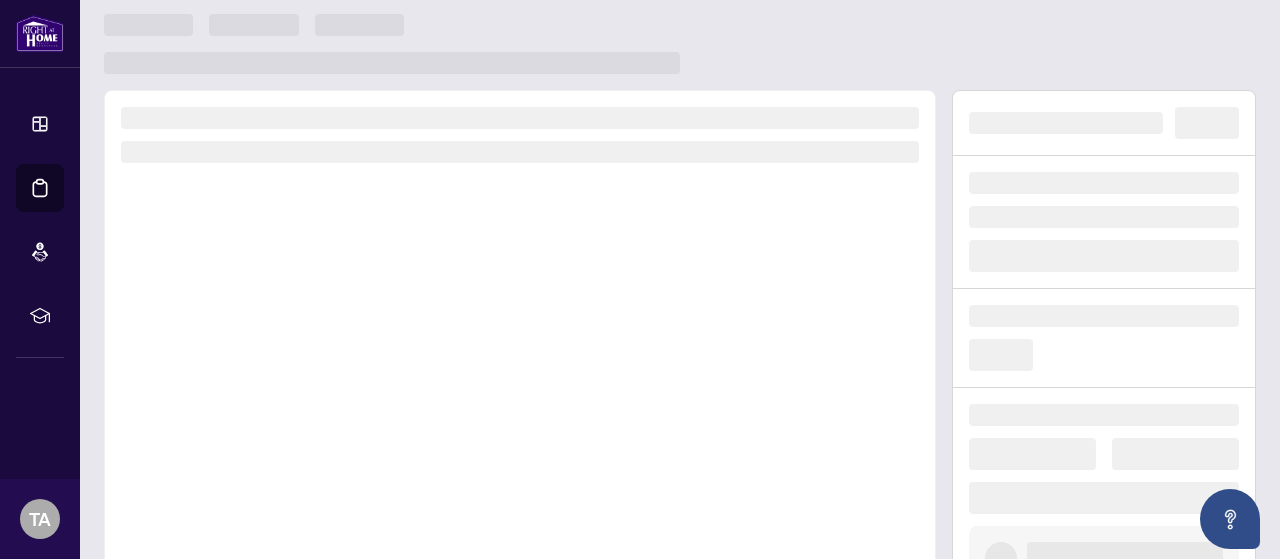 scroll, scrollTop: 0, scrollLeft: 0, axis: both 